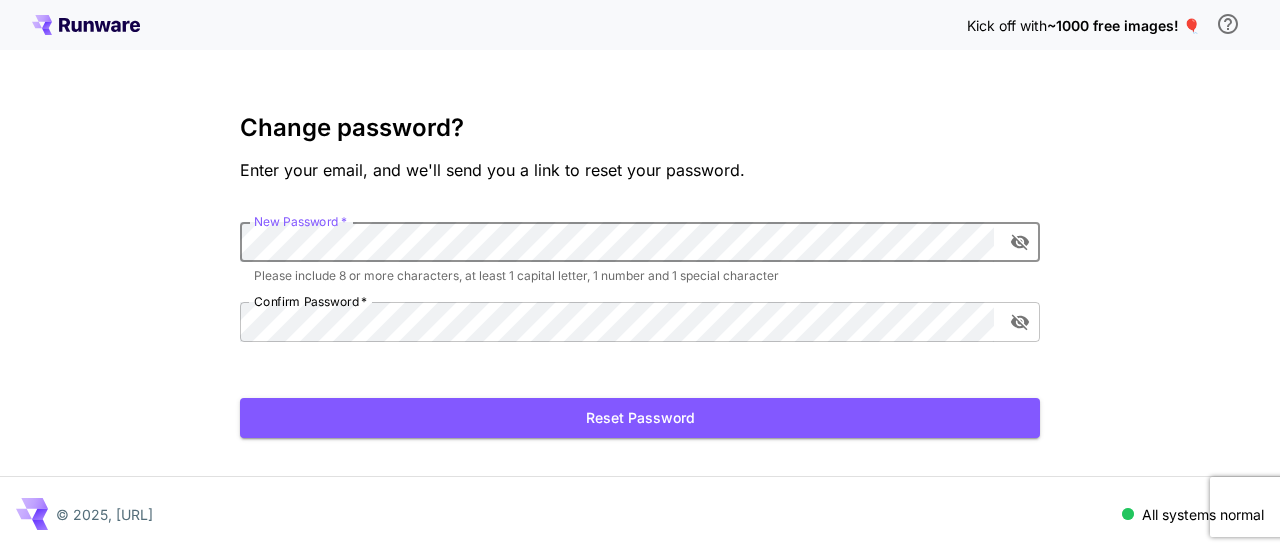 scroll, scrollTop: 0, scrollLeft: 0, axis: both 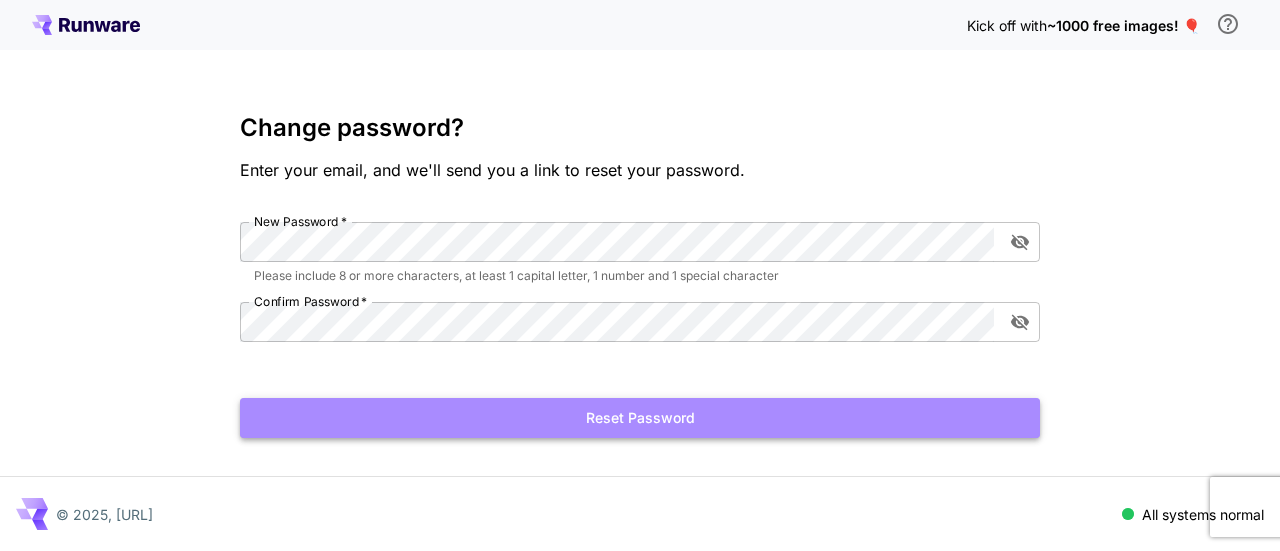 click on "Reset Password" at bounding box center (640, 418) 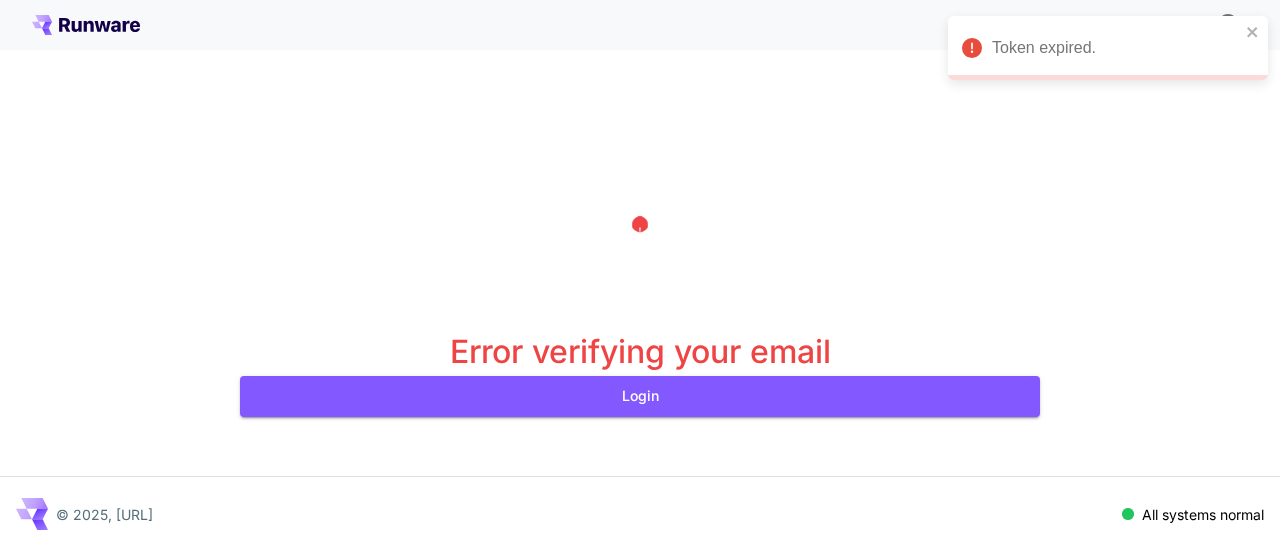 scroll, scrollTop: 0, scrollLeft: 0, axis: both 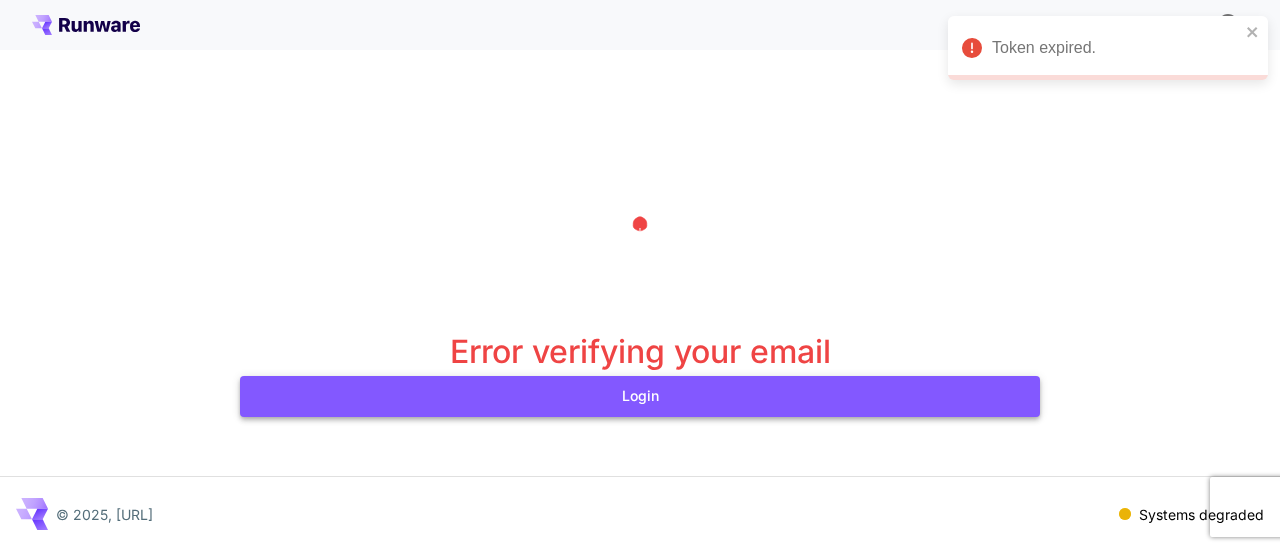 click on "Login" at bounding box center (640, 396) 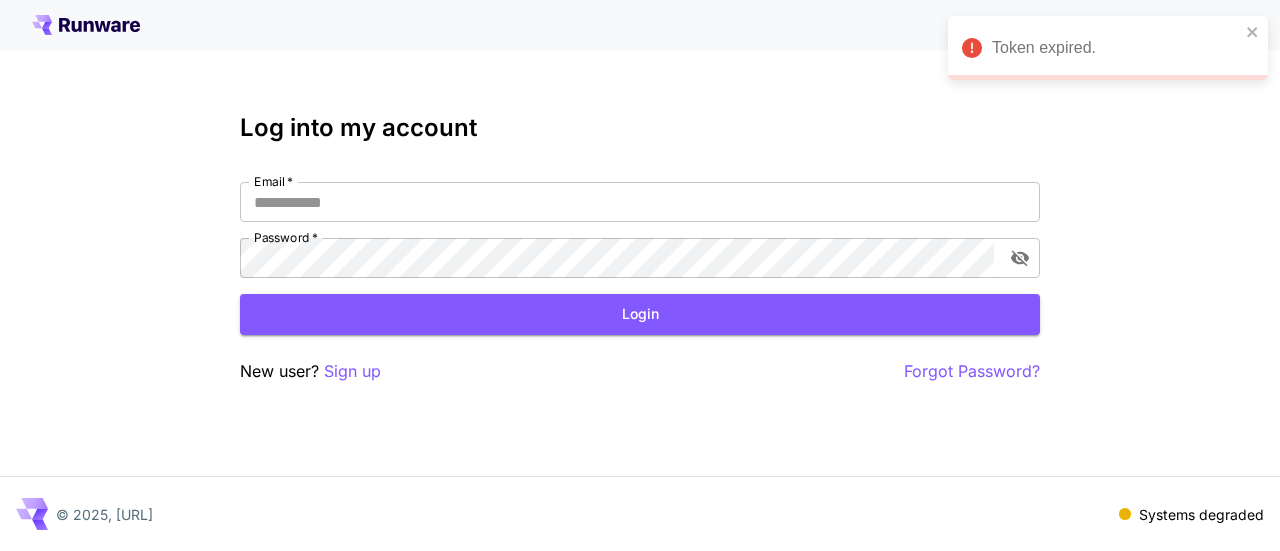 click on "Email   * Email   * Password   * Password   *" at bounding box center (640, 230) 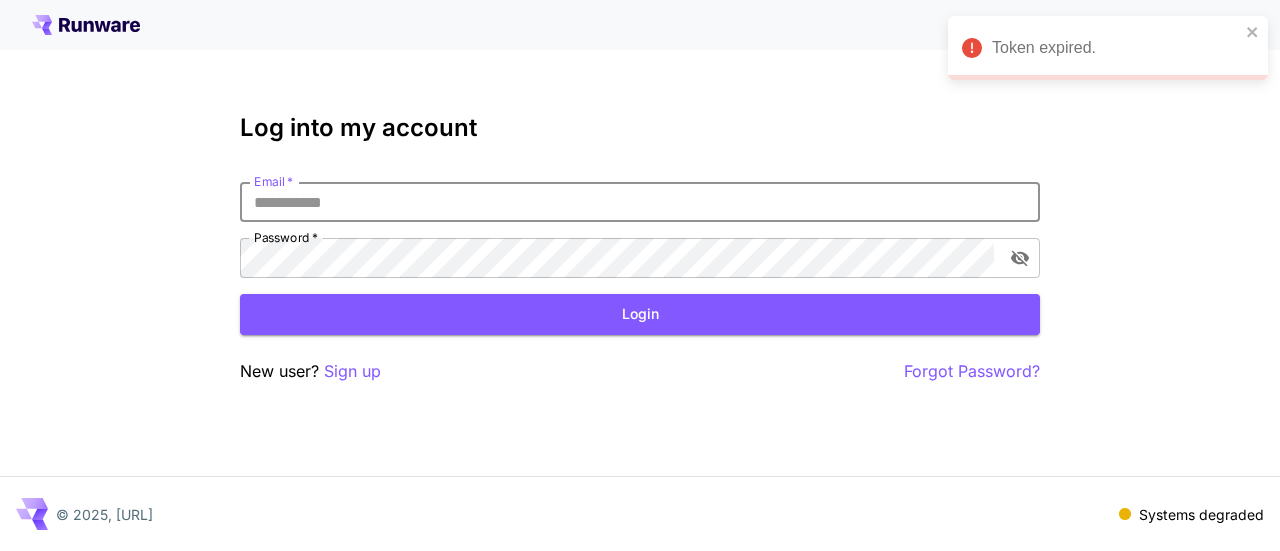click on "Email   *" at bounding box center [640, 202] 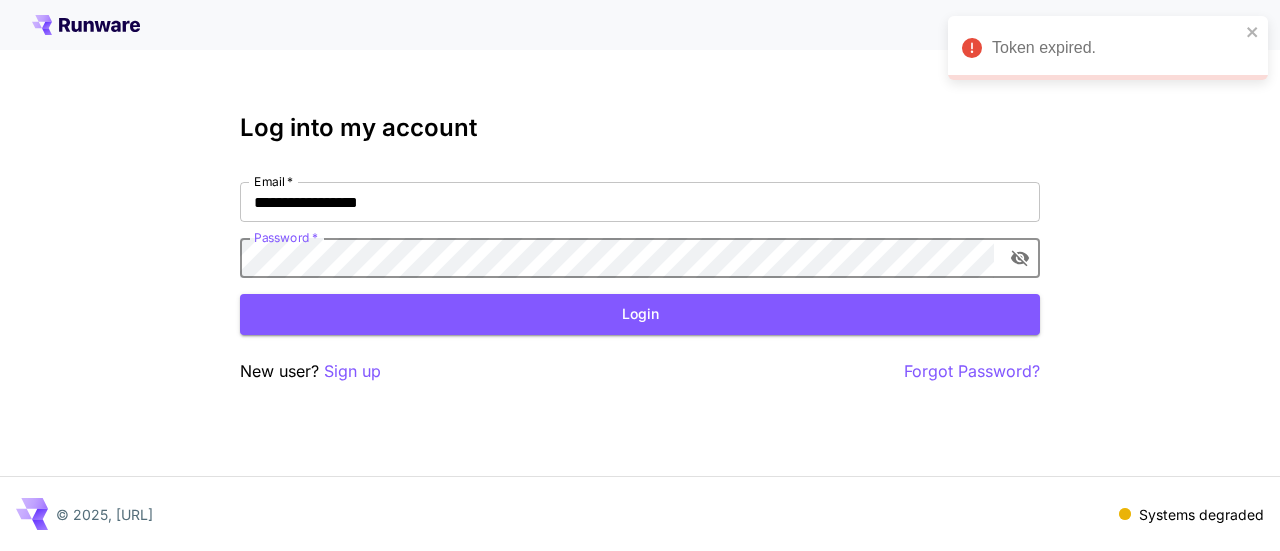 click at bounding box center (1020, 258) 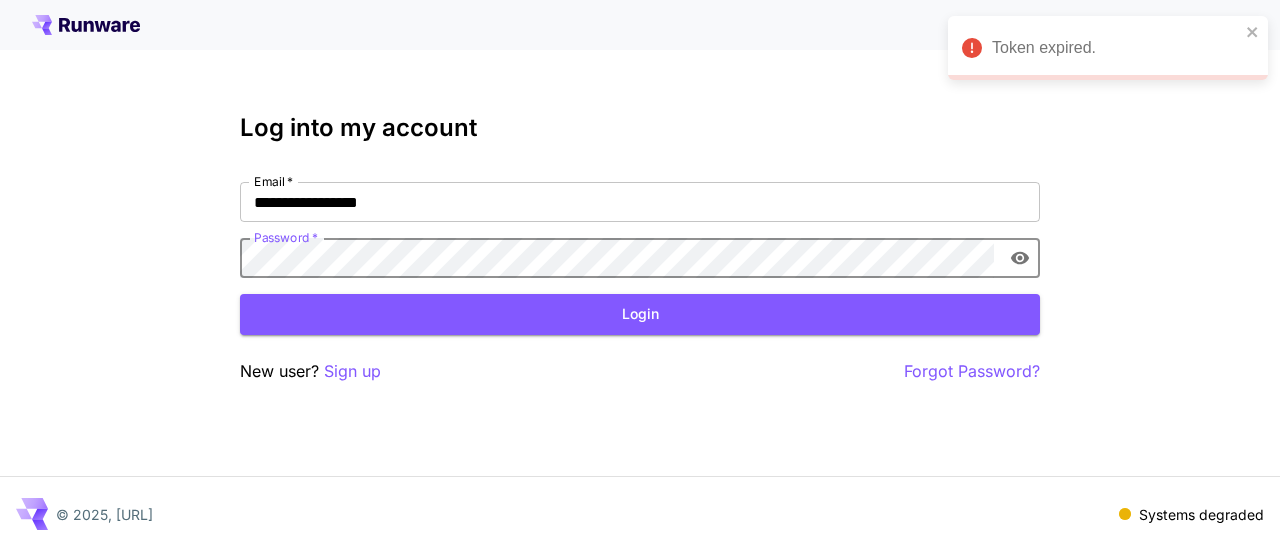 drag, startPoint x: 1016, startPoint y: 257, endPoint x: 887, endPoint y: 287, distance: 132.44244 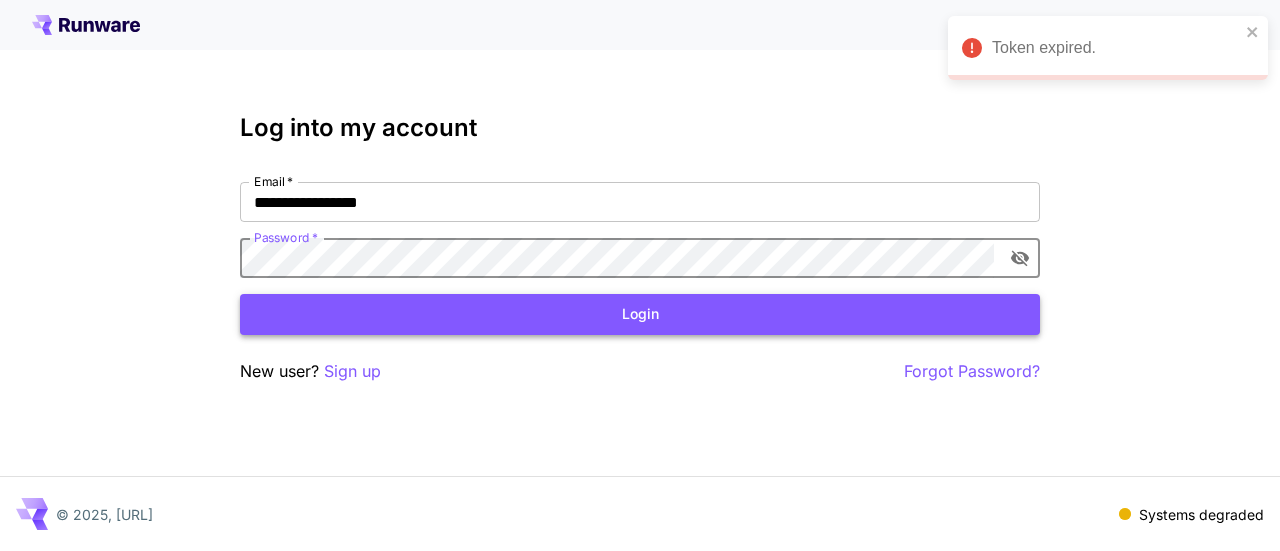 click on "Login" at bounding box center [640, 314] 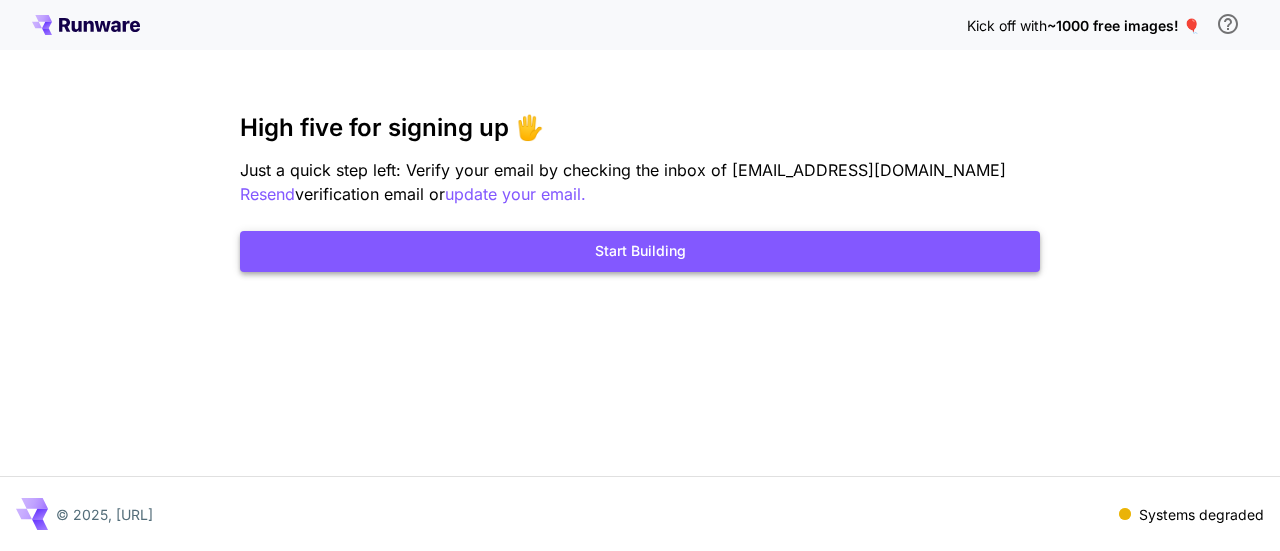 click on "Start Building" at bounding box center (640, 251) 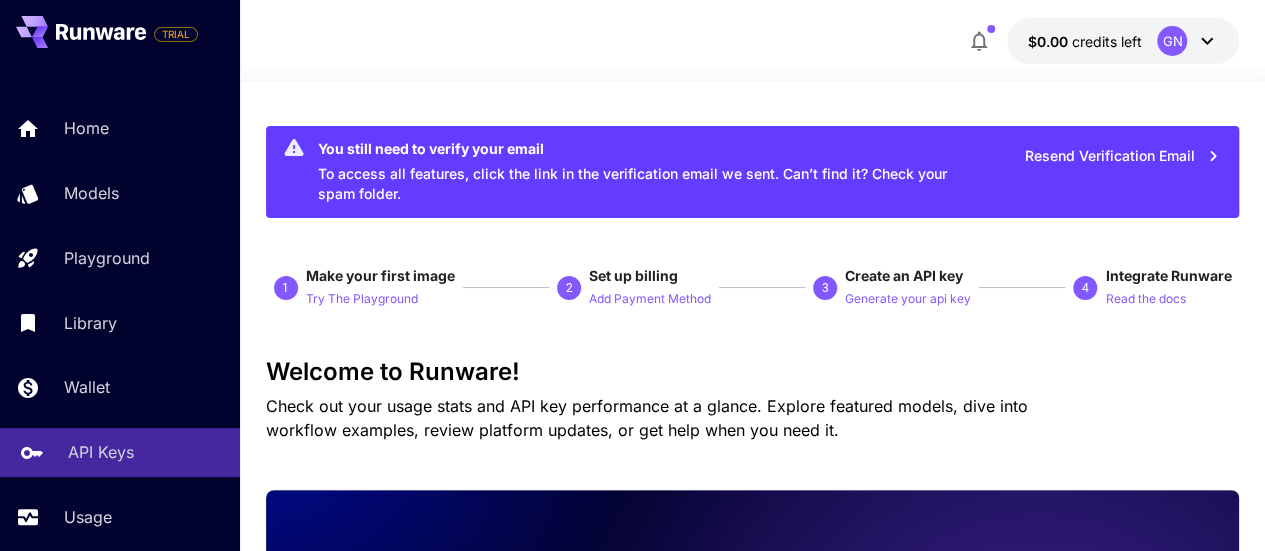 click on "API Keys" at bounding box center [120, 452] 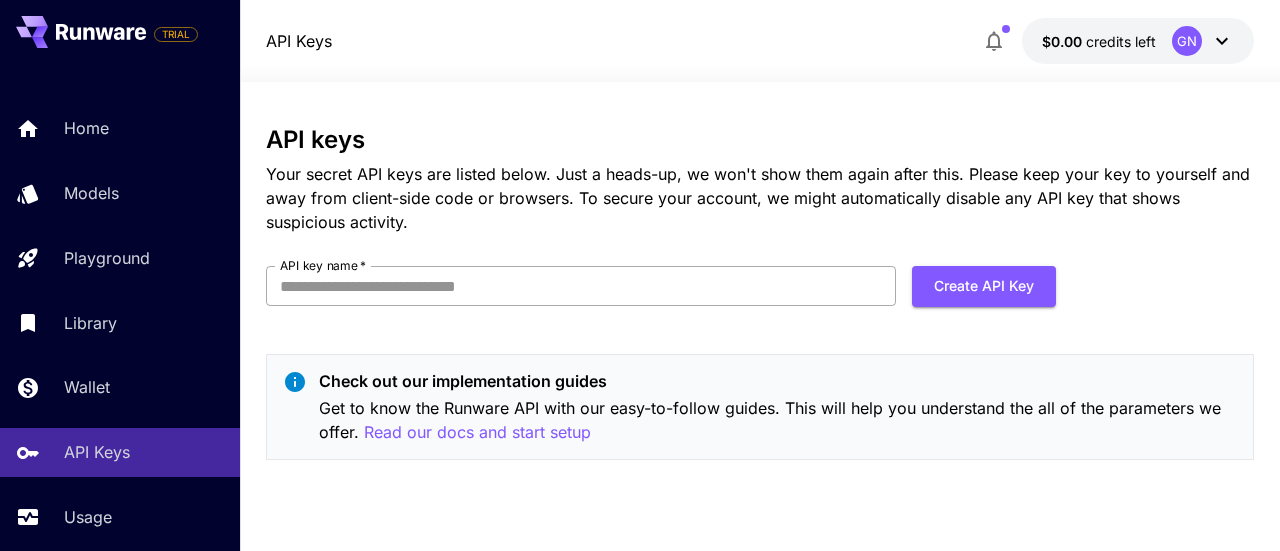 click on "API key name   *" at bounding box center [581, 286] 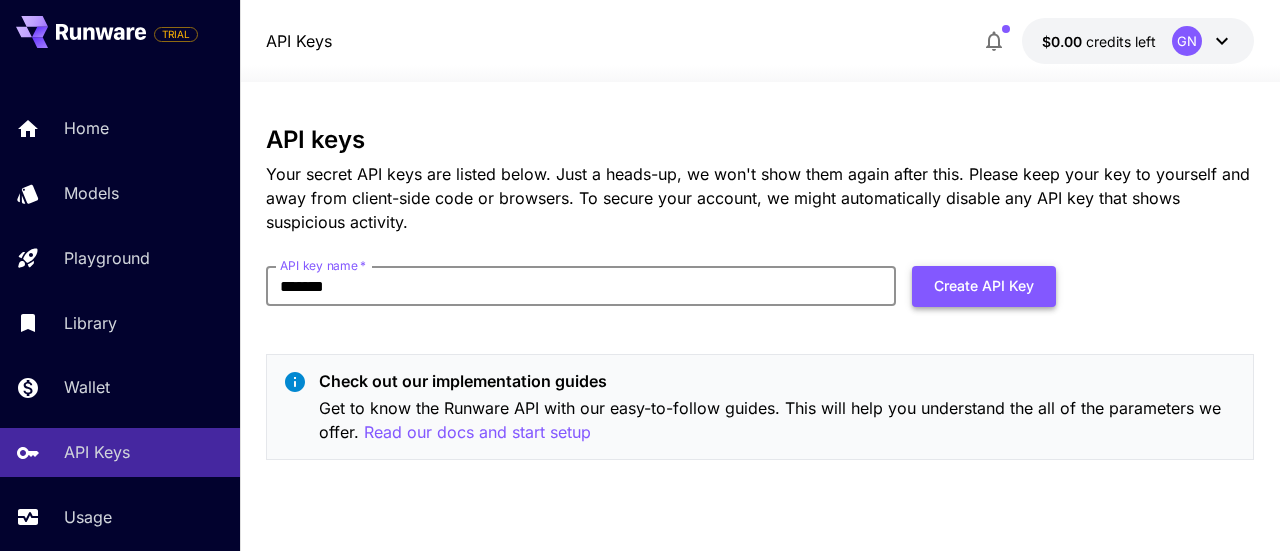 click on "Create API Key" at bounding box center [984, 286] 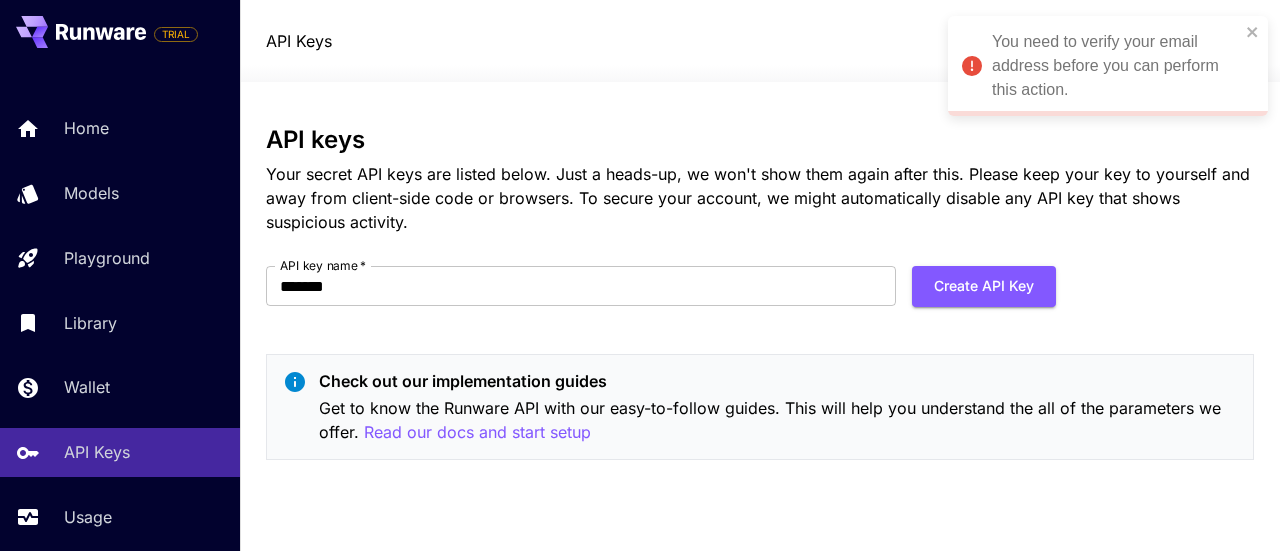 click on "You need to verify your email address before you can perform this action." at bounding box center [1116, 66] 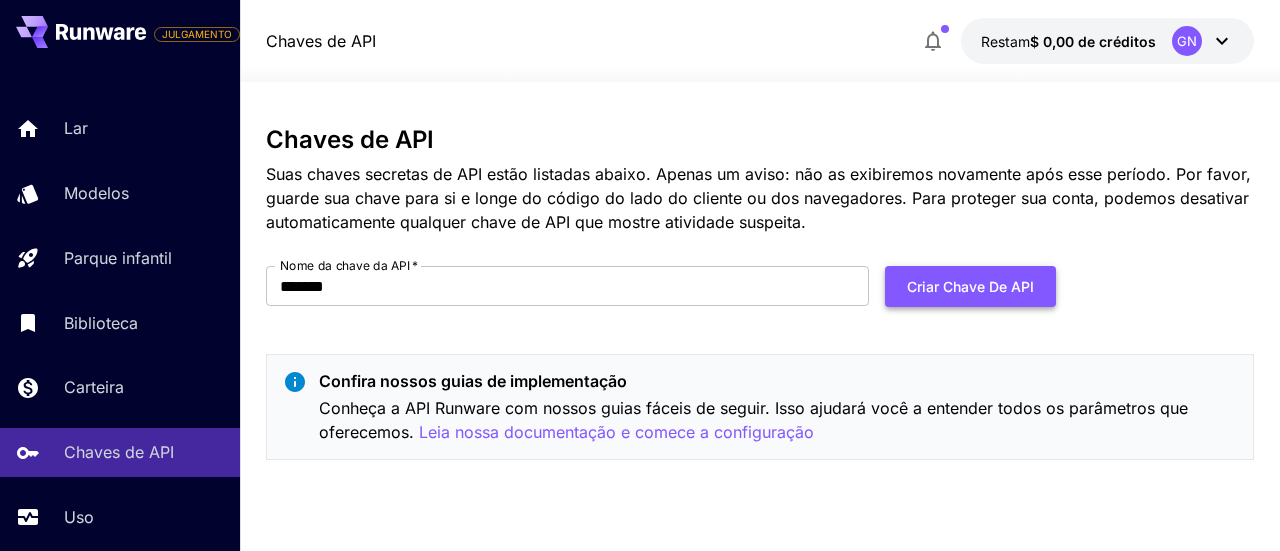 click on "Criar chave de API" at bounding box center [970, 286] 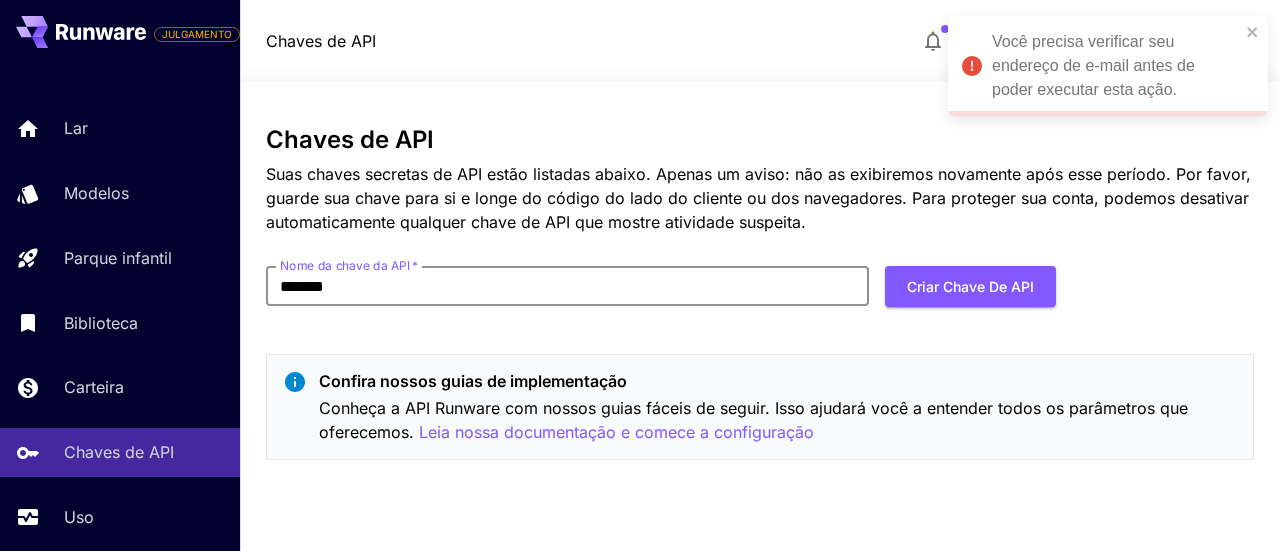 click on "*******" at bounding box center (567, 286) 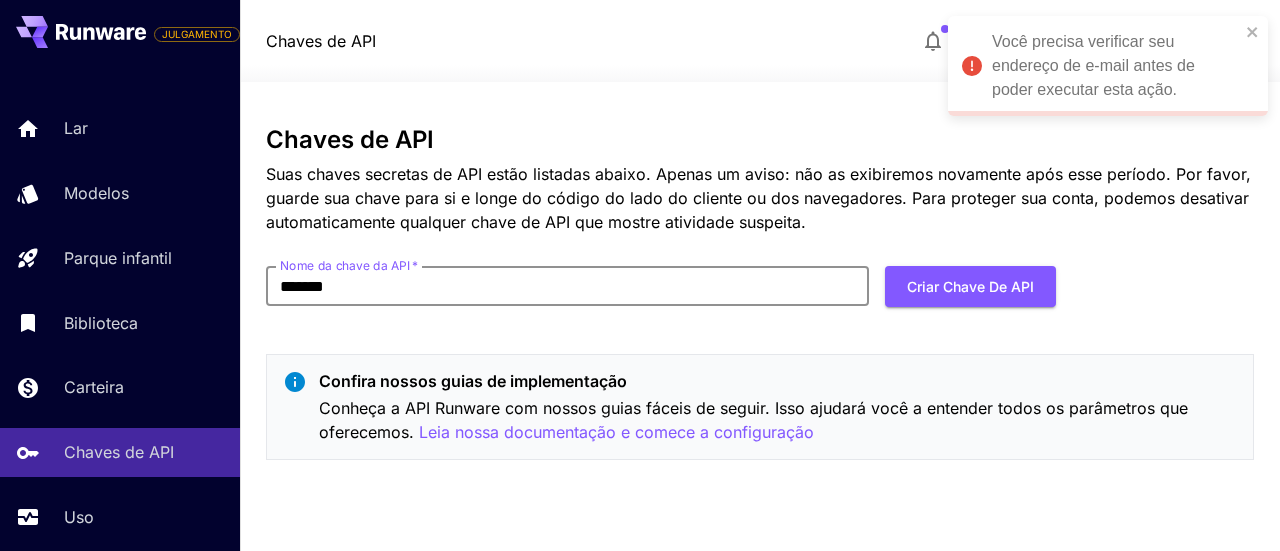drag, startPoint x: 582, startPoint y: 273, endPoint x: 310, endPoint y: 289, distance: 272.47018 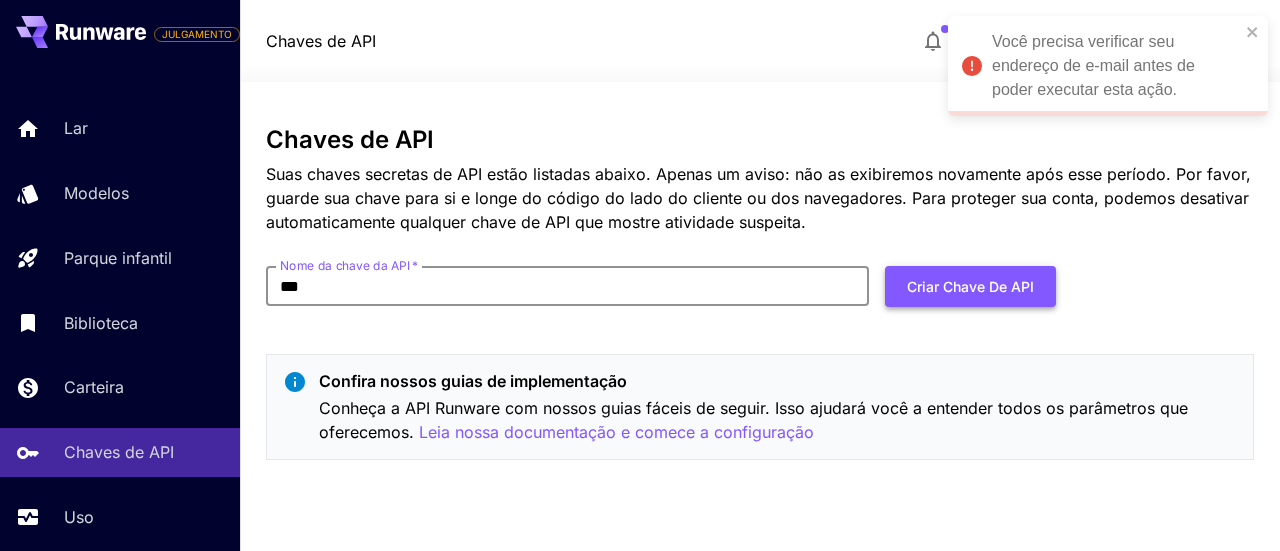 type on "***" 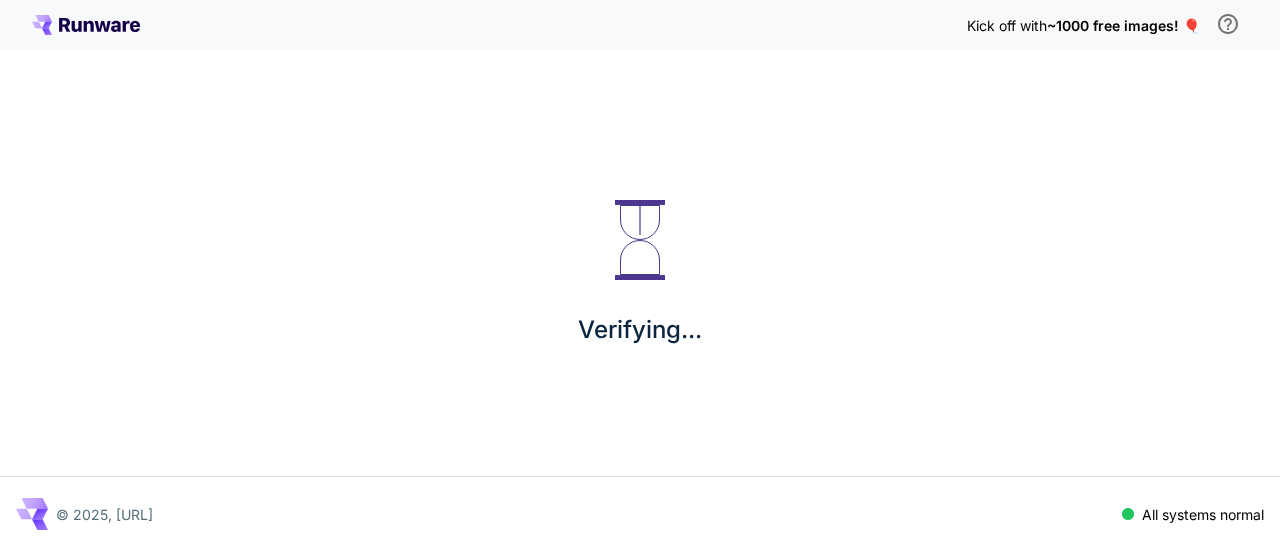 scroll, scrollTop: 0, scrollLeft: 0, axis: both 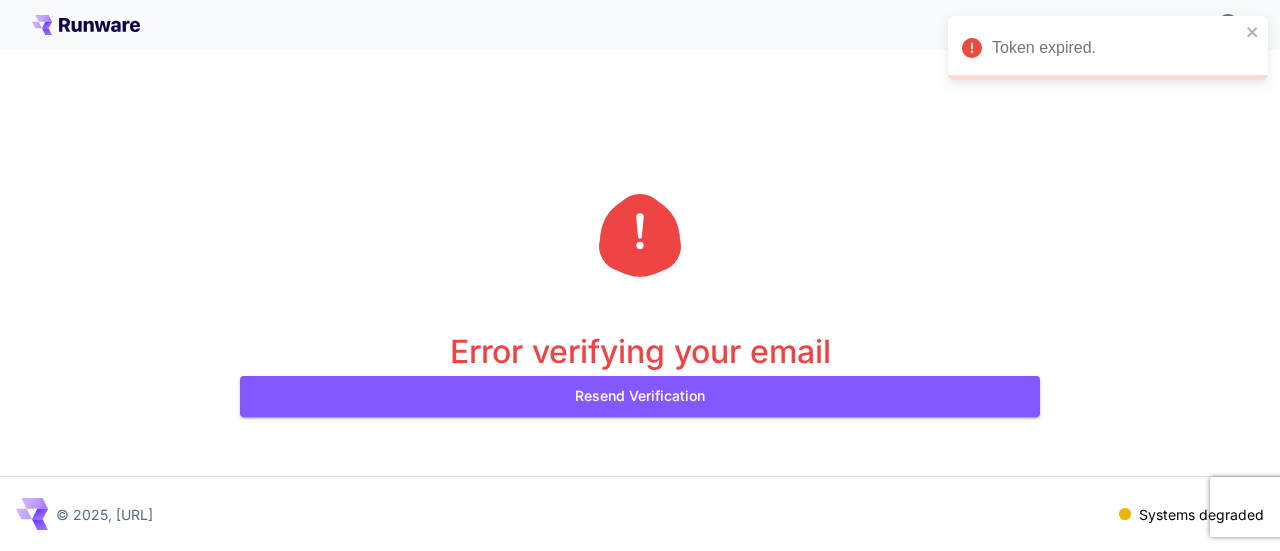 click on "Token expired." at bounding box center (1101, 48) 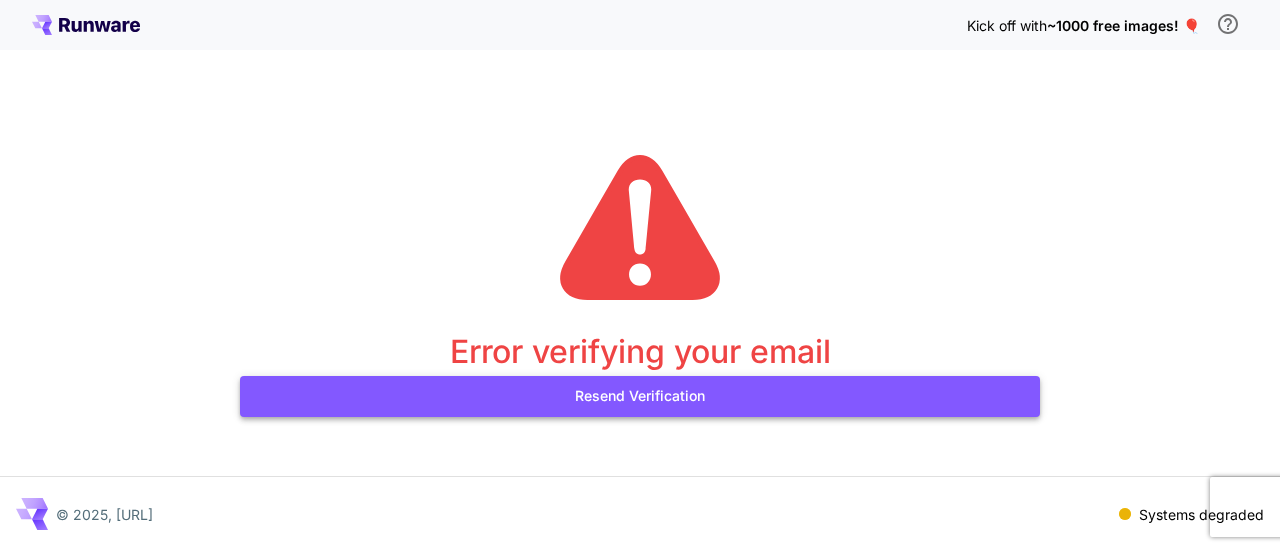 click on "Resend Verification" at bounding box center (640, 396) 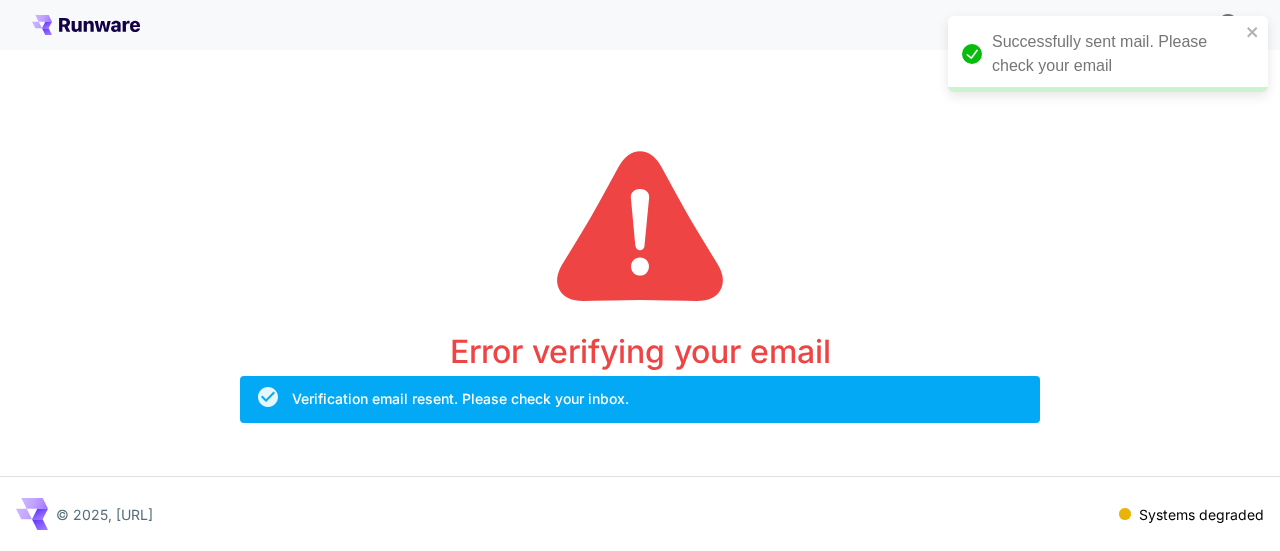 click on "Successfully sent mail. Please check your email" at bounding box center (1116, 54) 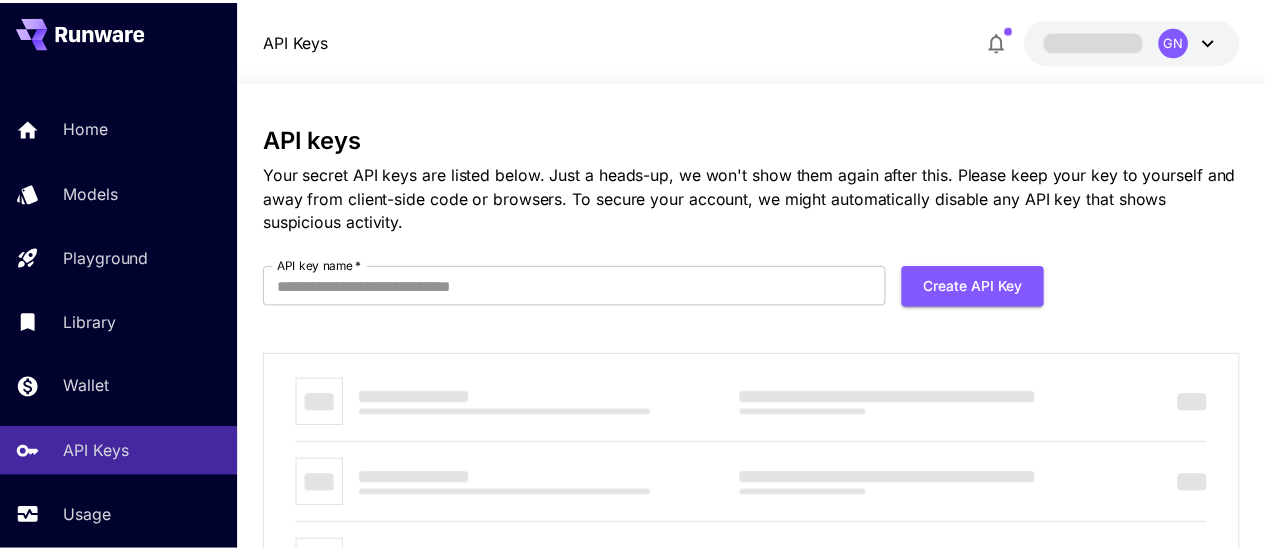 scroll, scrollTop: 0, scrollLeft: 0, axis: both 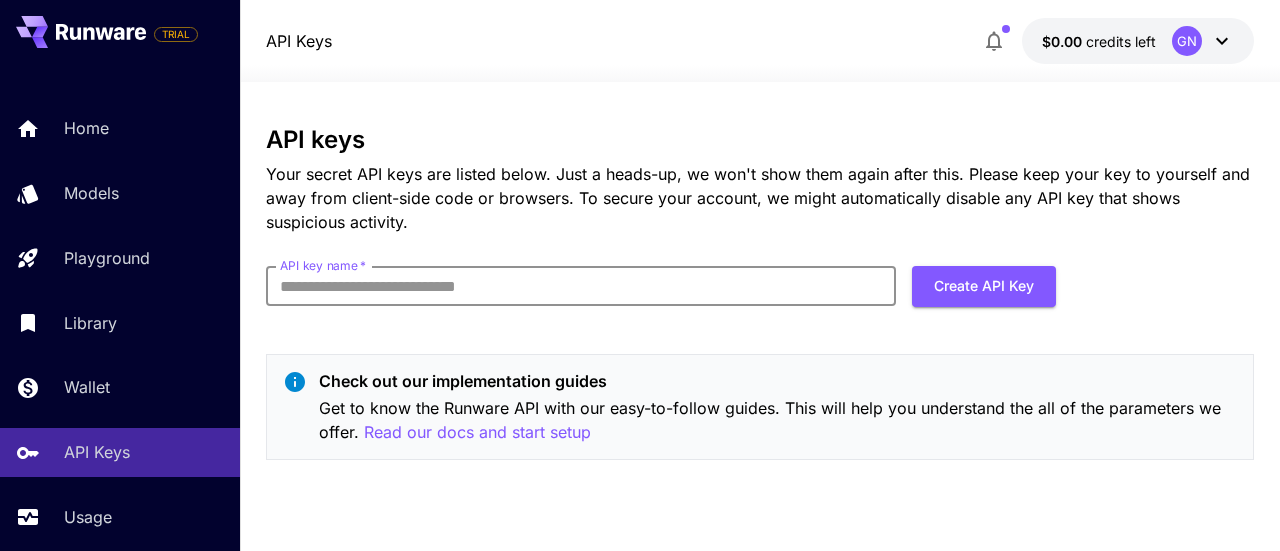 click on "API key name   *" at bounding box center [581, 286] 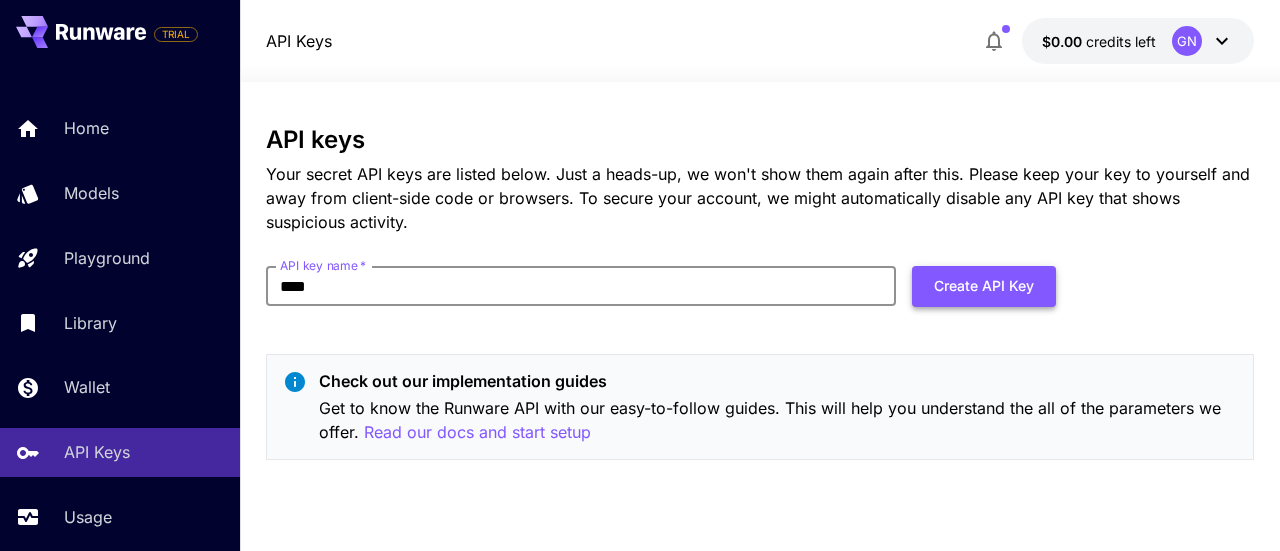 type on "****" 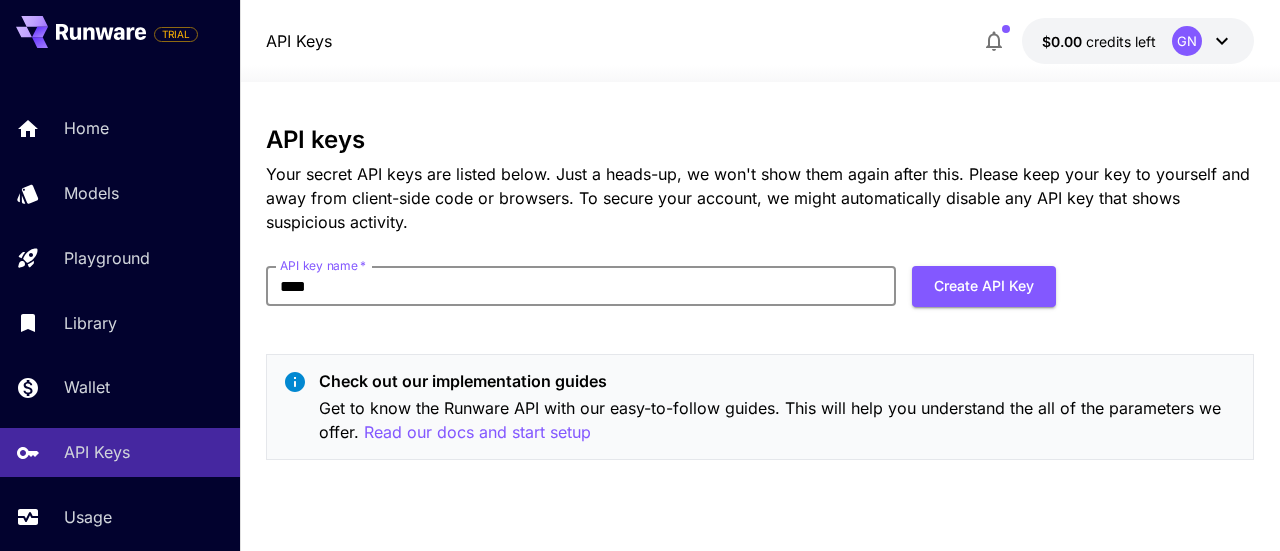 click on "Create API Key" at bounding box center [984, 286] 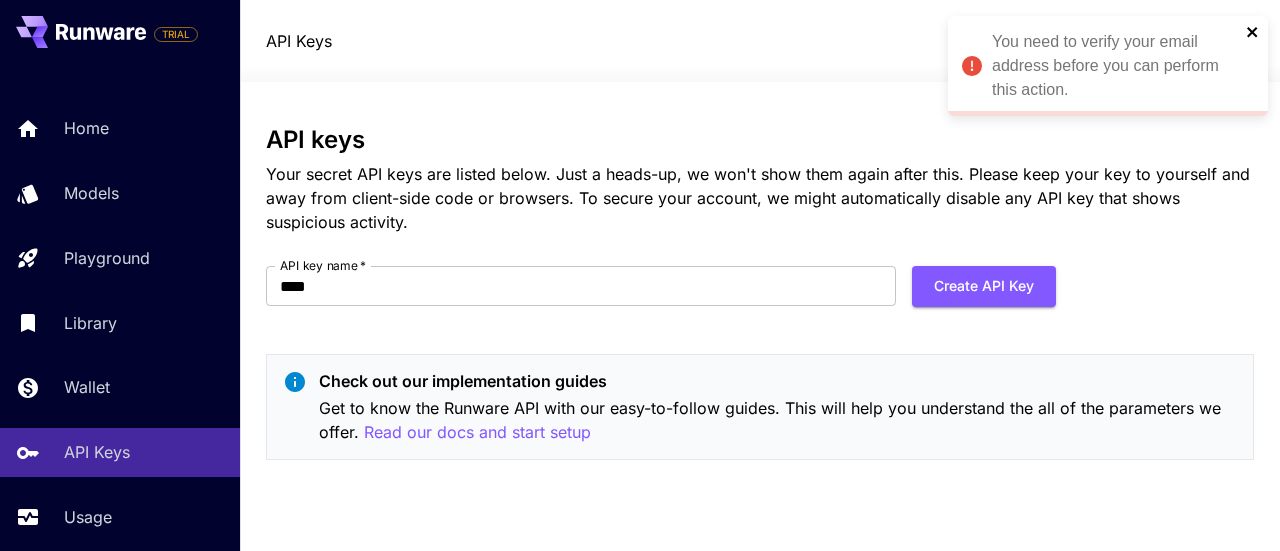 click 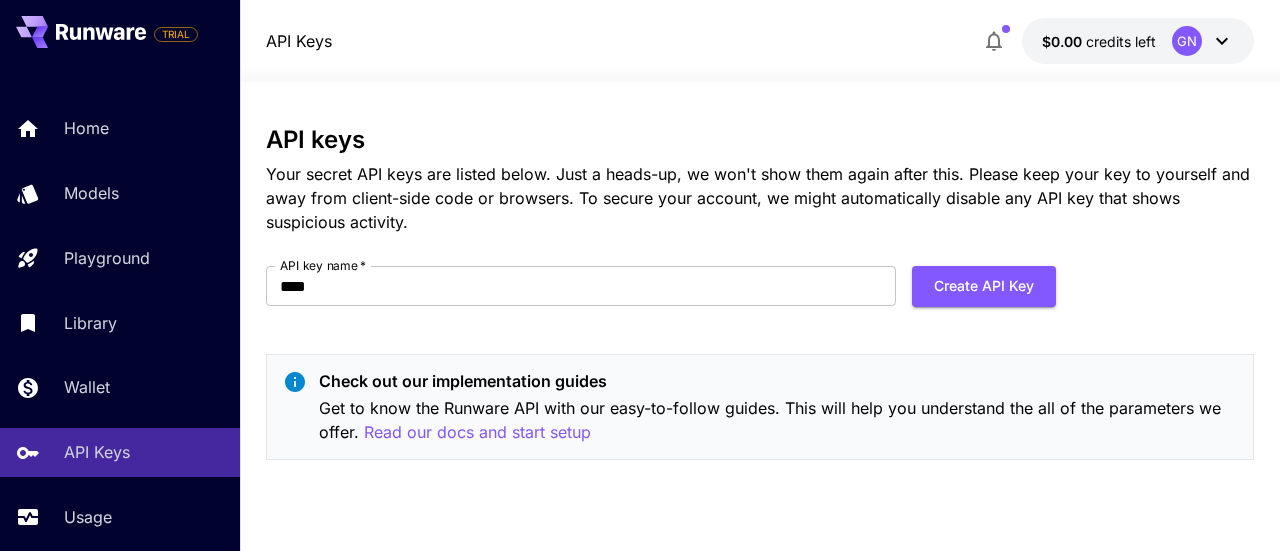 click on "GN" at bounding box center [1187, 41] 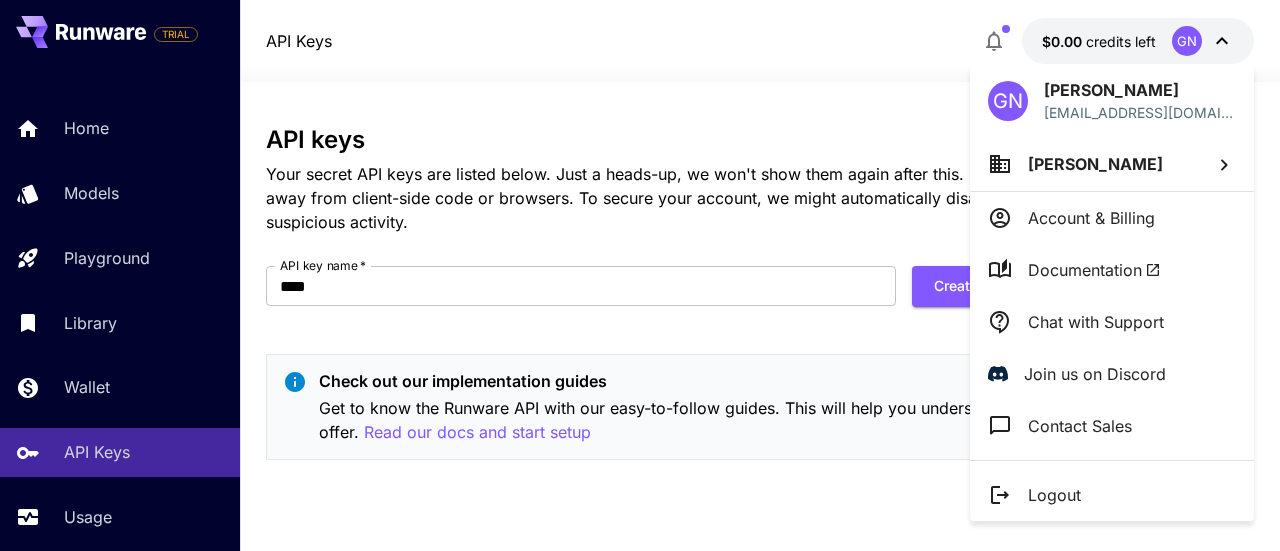 click at bounding box center (640, 275) 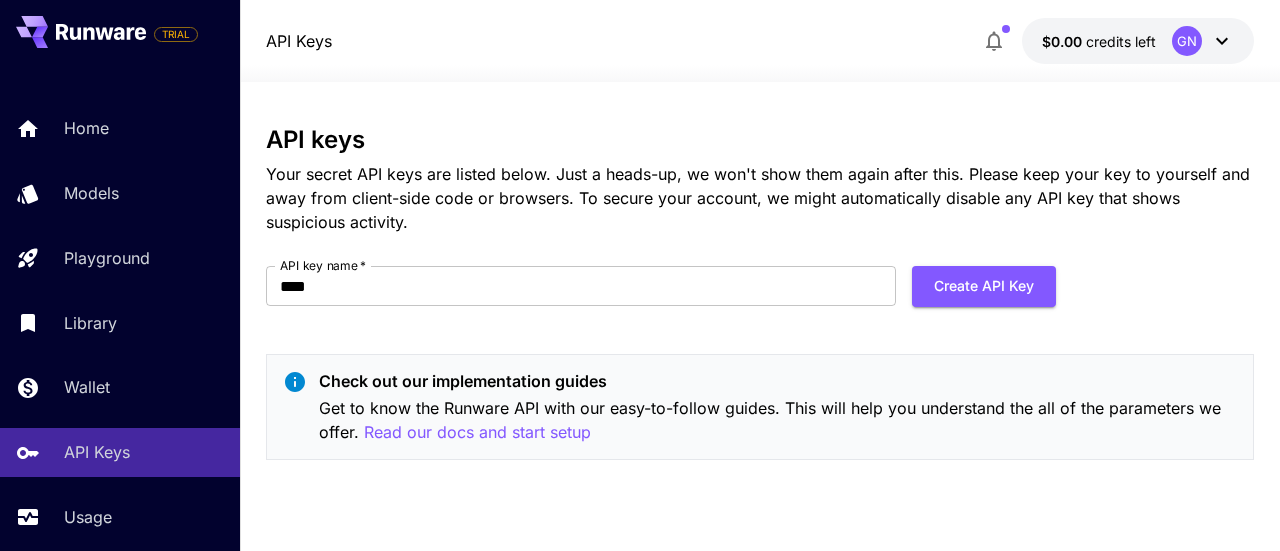 click on "GN" at bounding box center [1203, 41] 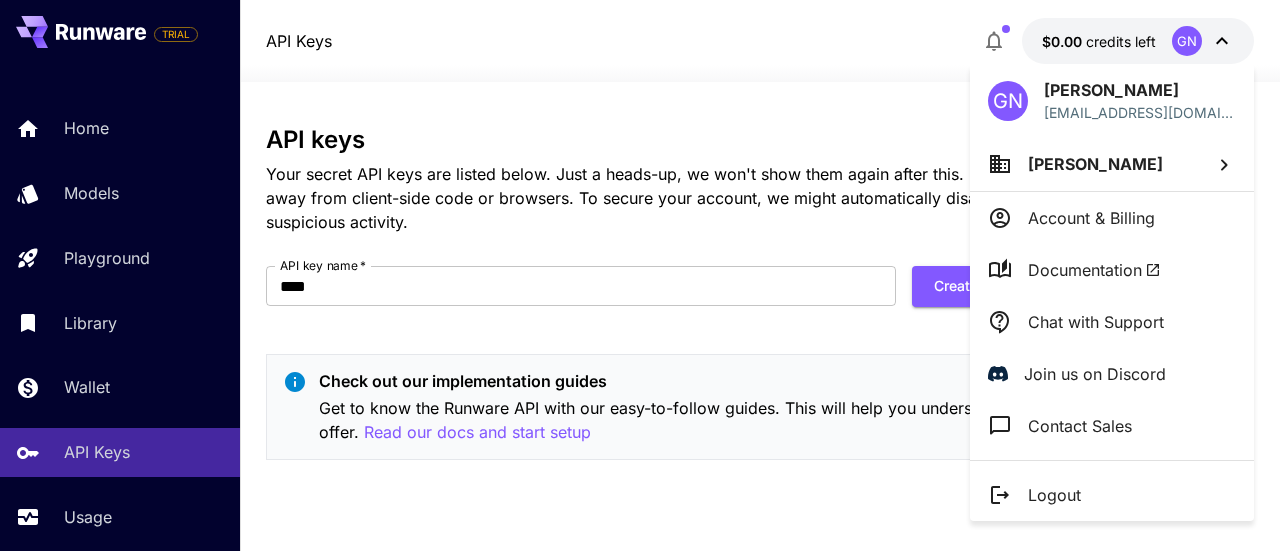 click on "Logout" at bounding box center [1054, 495] 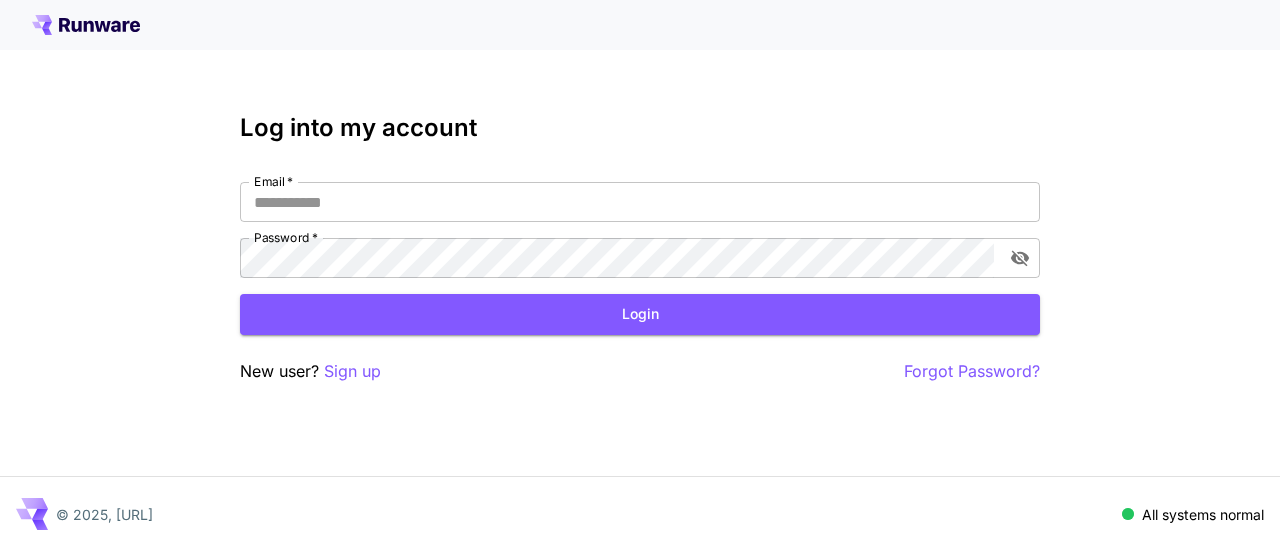scroll, scrollTop: 0, scrollLeft: 0, axis: both 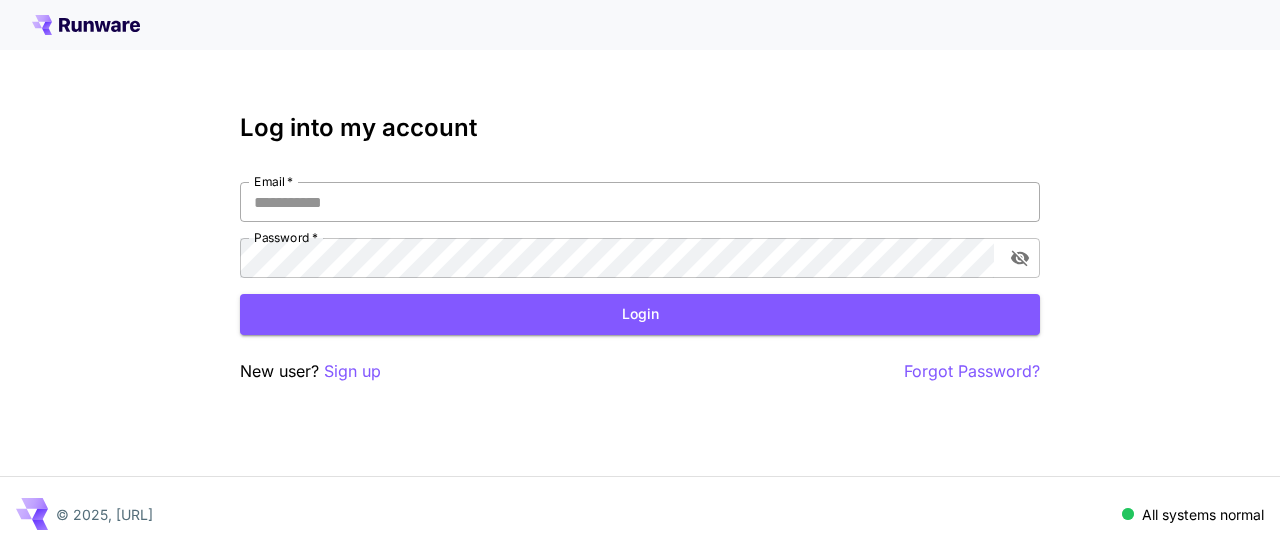 click on "Email   *" at bounding box center (640, 202) 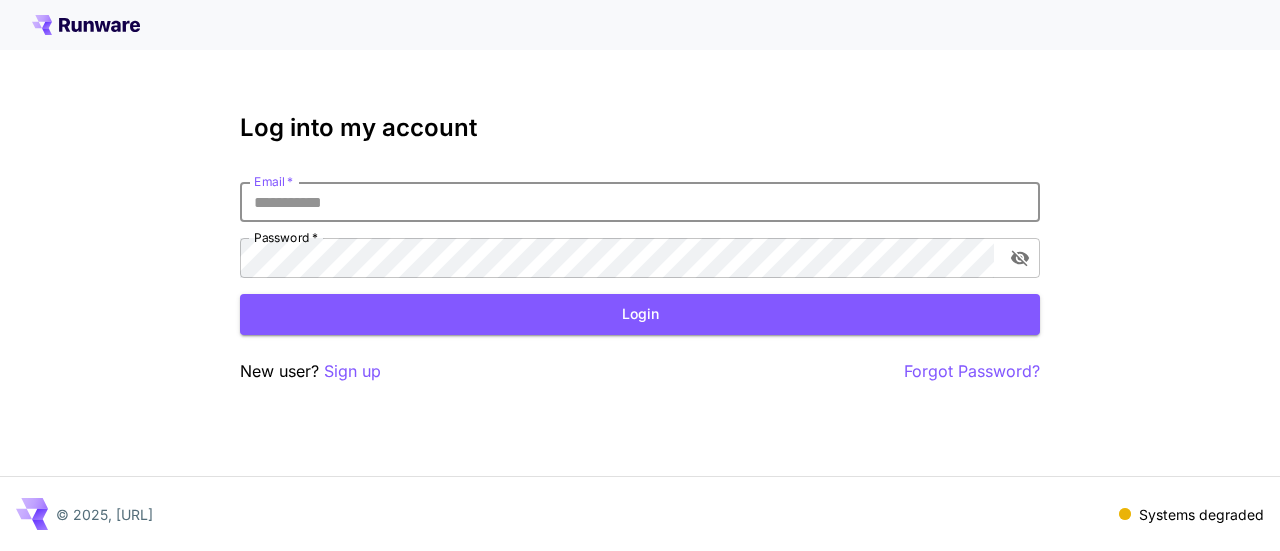 type on "**********" 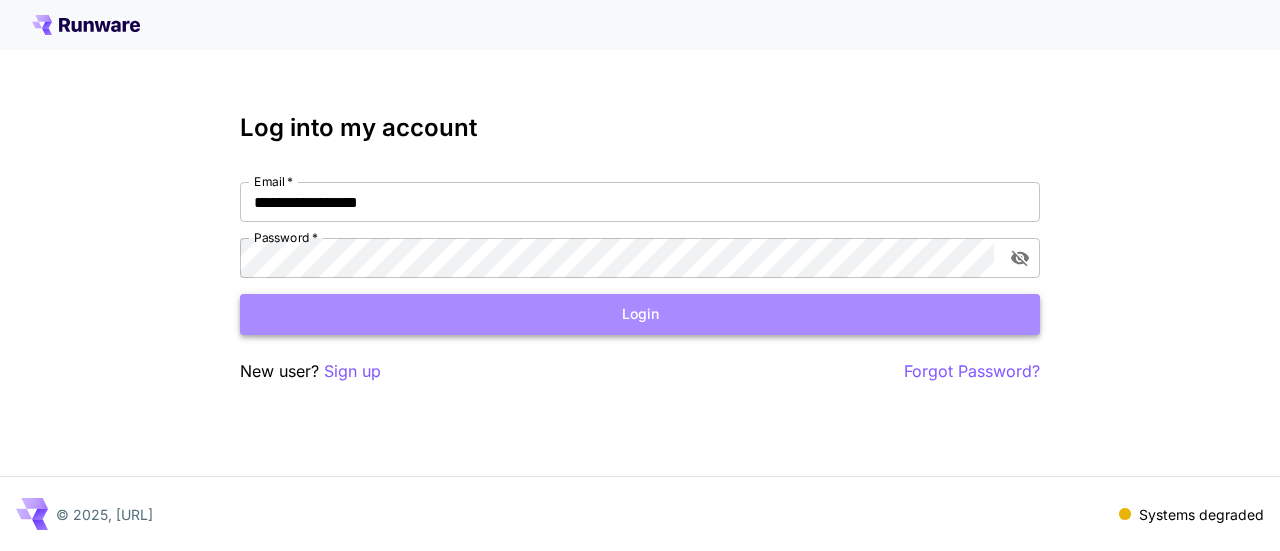 click on "Login" at bounding box center [640, 314] 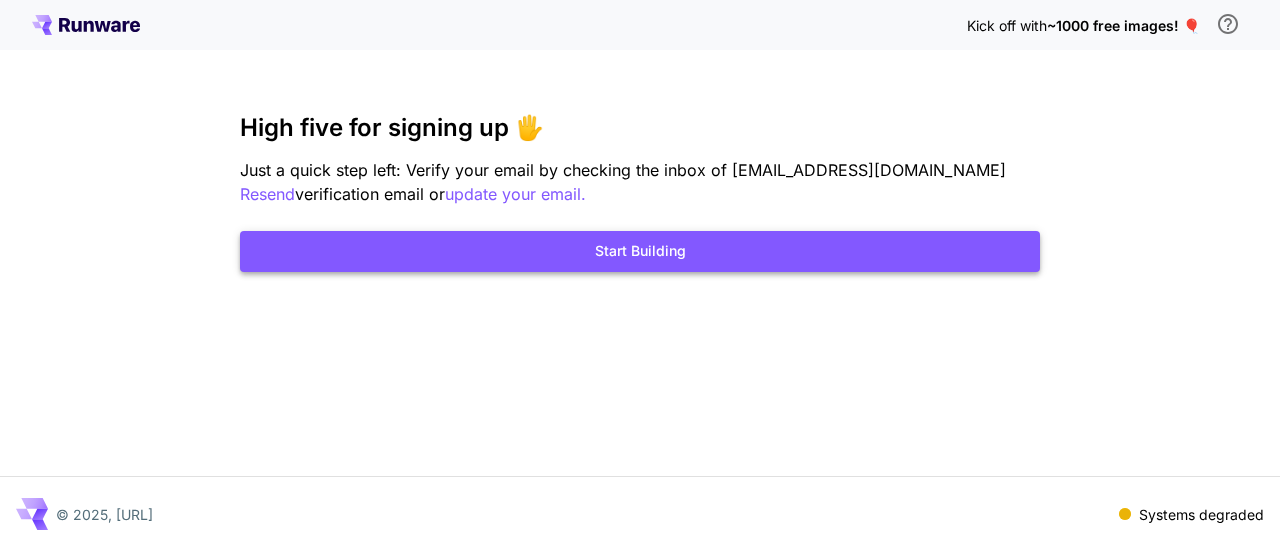 click on "Start Building" at bounding box center [640, 251] 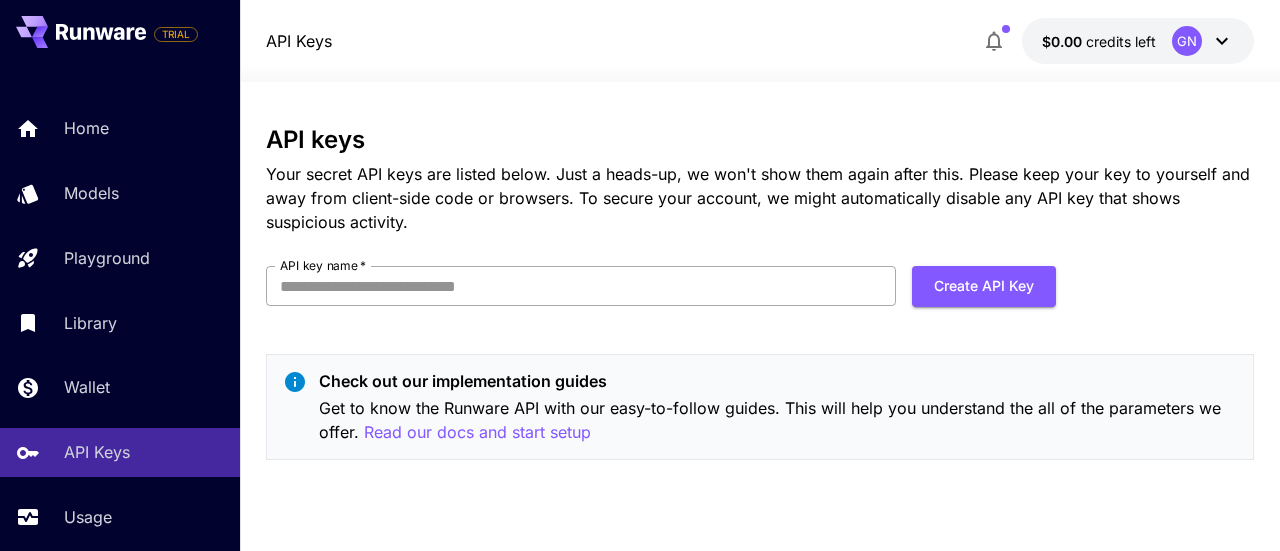 click on "API key name   *" at bounding box center [581, 286] 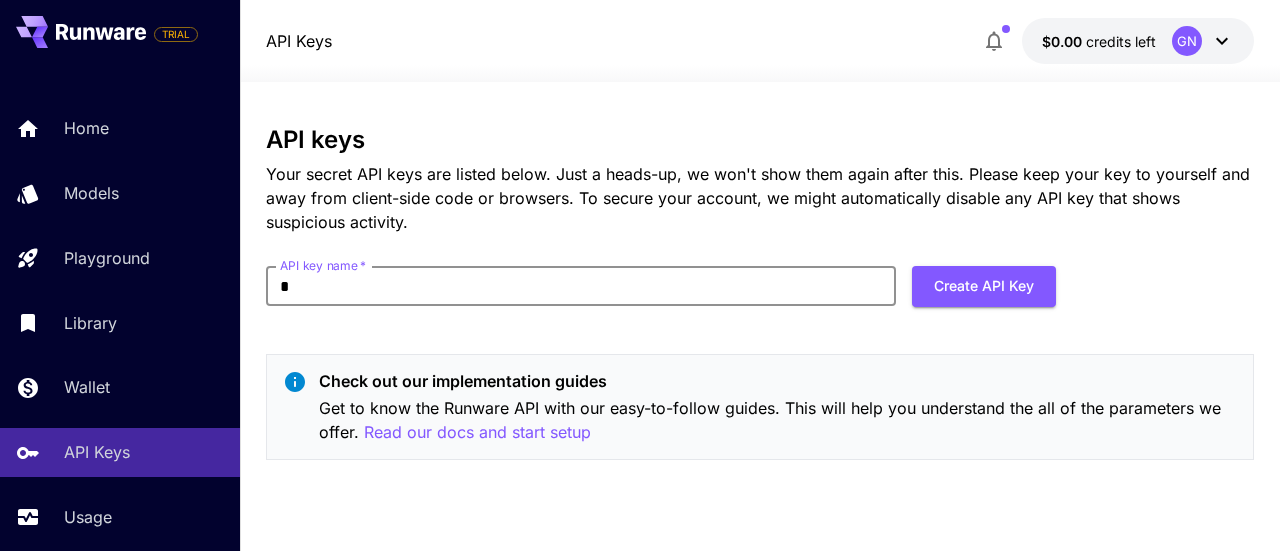 type on "*******" 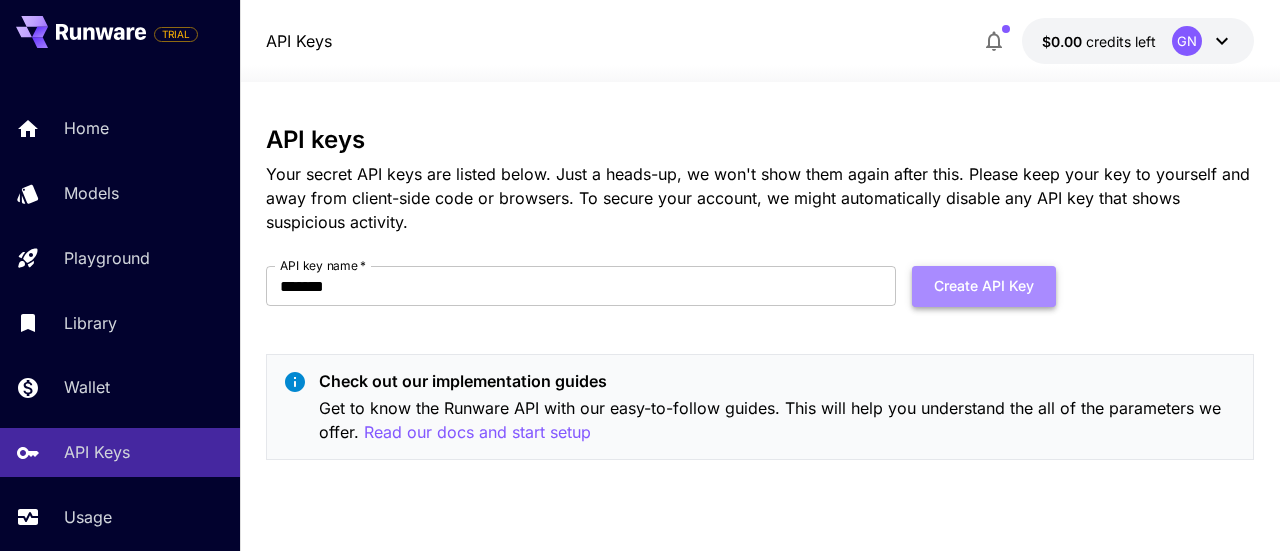 click on "Create API Key" at bounding box center (984, 286) 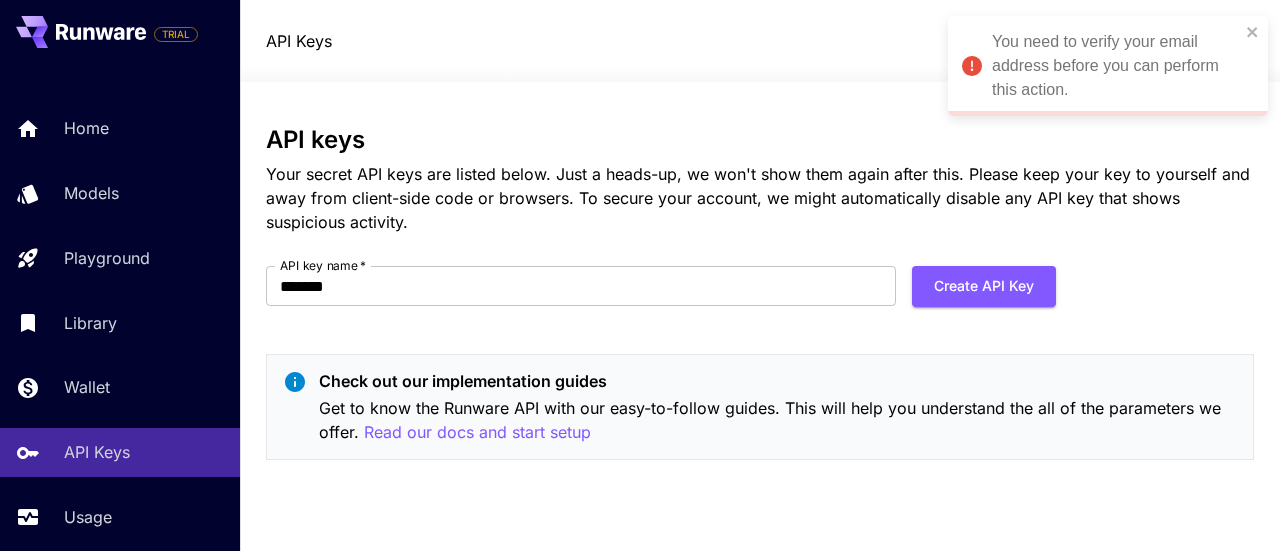 click on "You need to verify your email address before you can perform this action." at bounding box center [1116, 66] 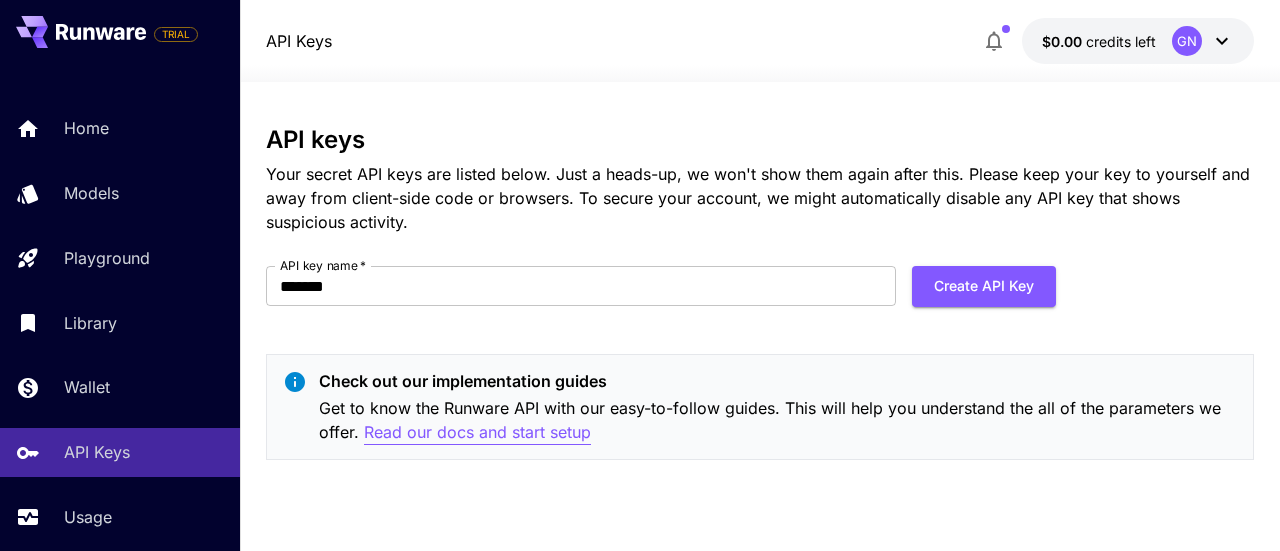 click on "Read our docs and start setup" at bounding box center [477, 432] 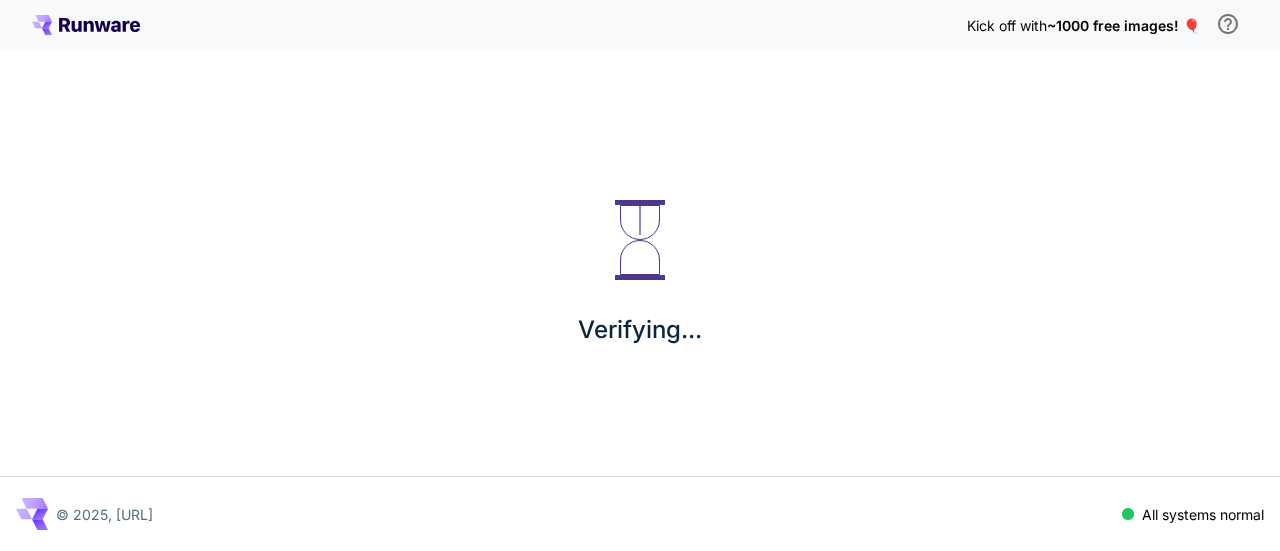 scroll, scrollTop: 0, scrollLeft: 0, axis: both 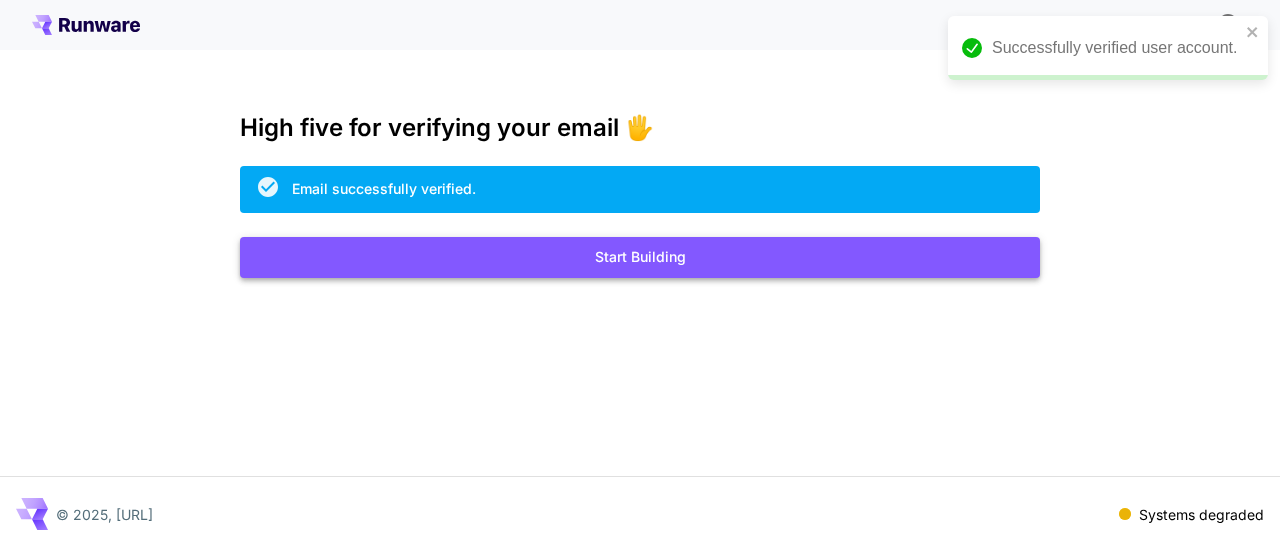 click on "Start Building" at bounding box center (640, 257) 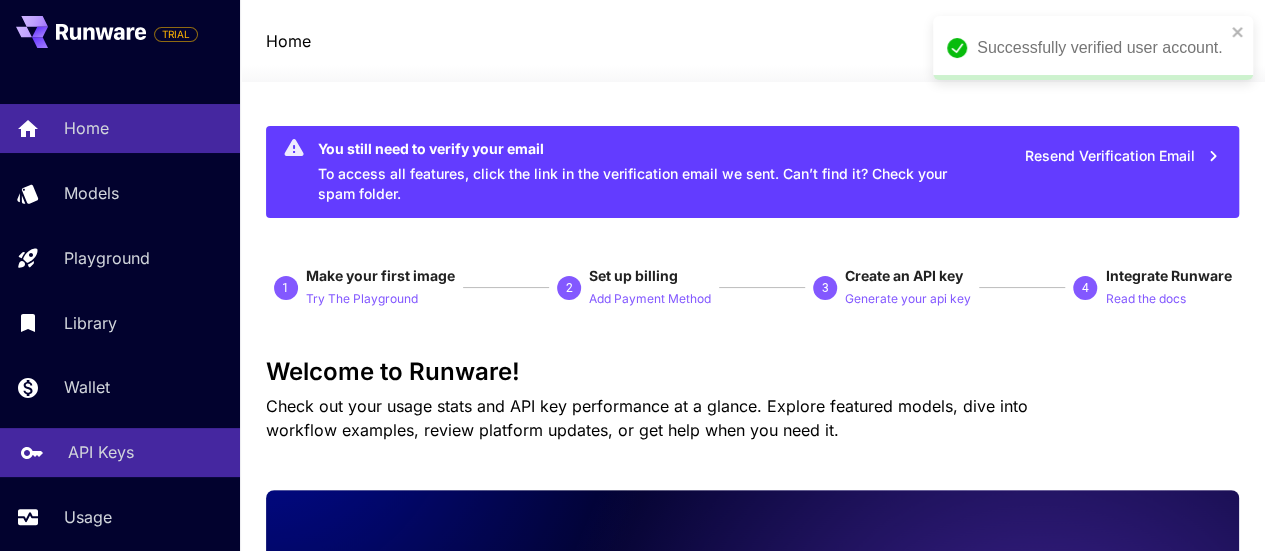 click on "API Keys" at bounding box center (101, 452) 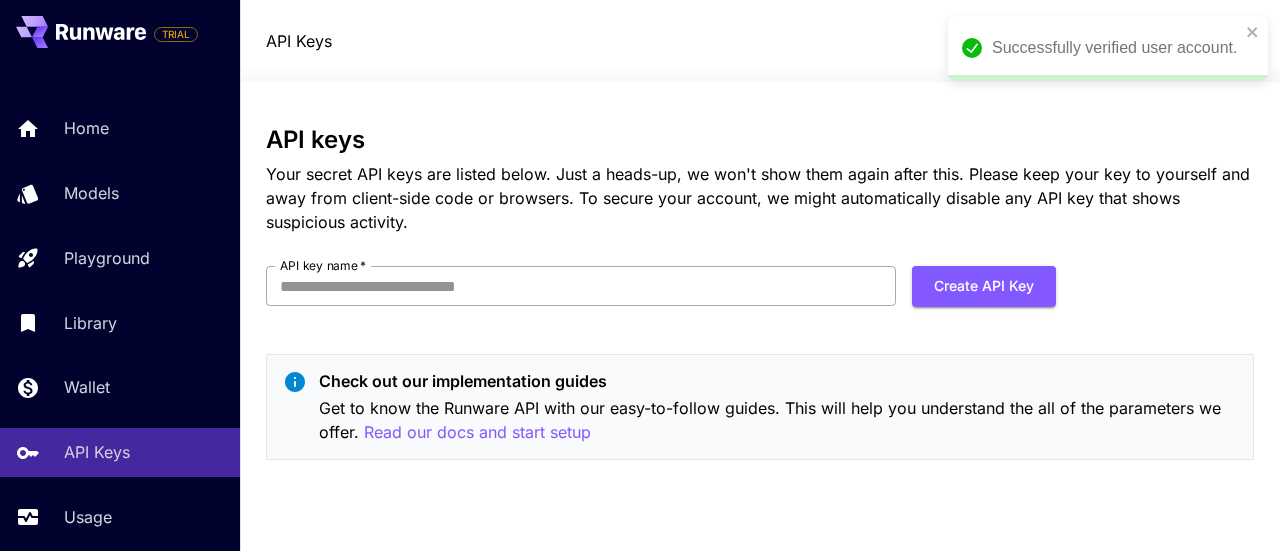 click on "API key name   *" at bounding box center (581, 286) 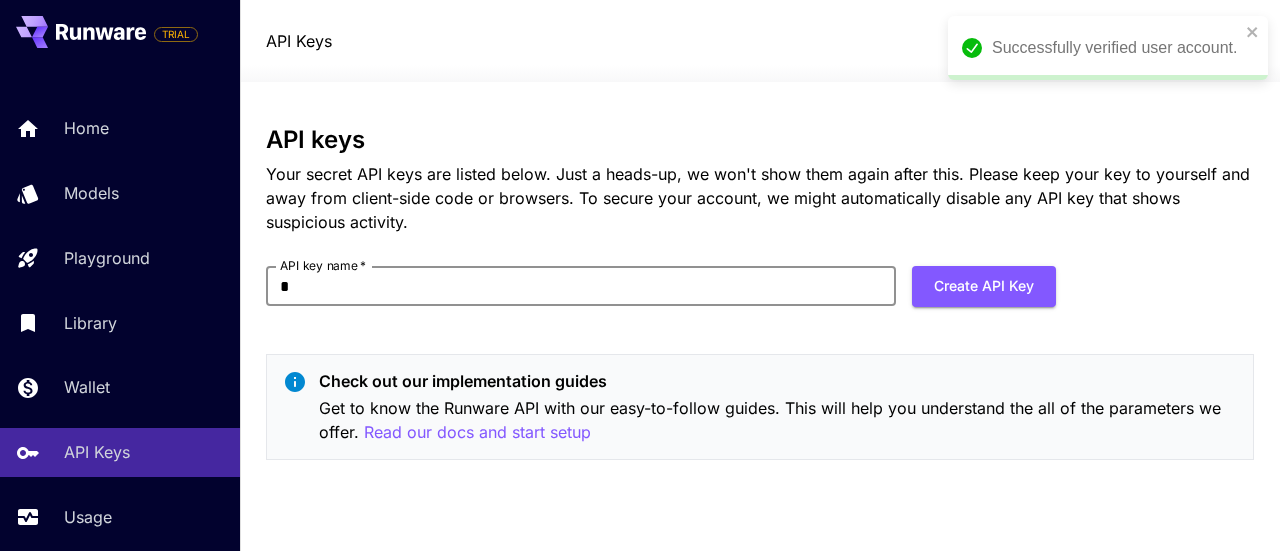 type on "*******" 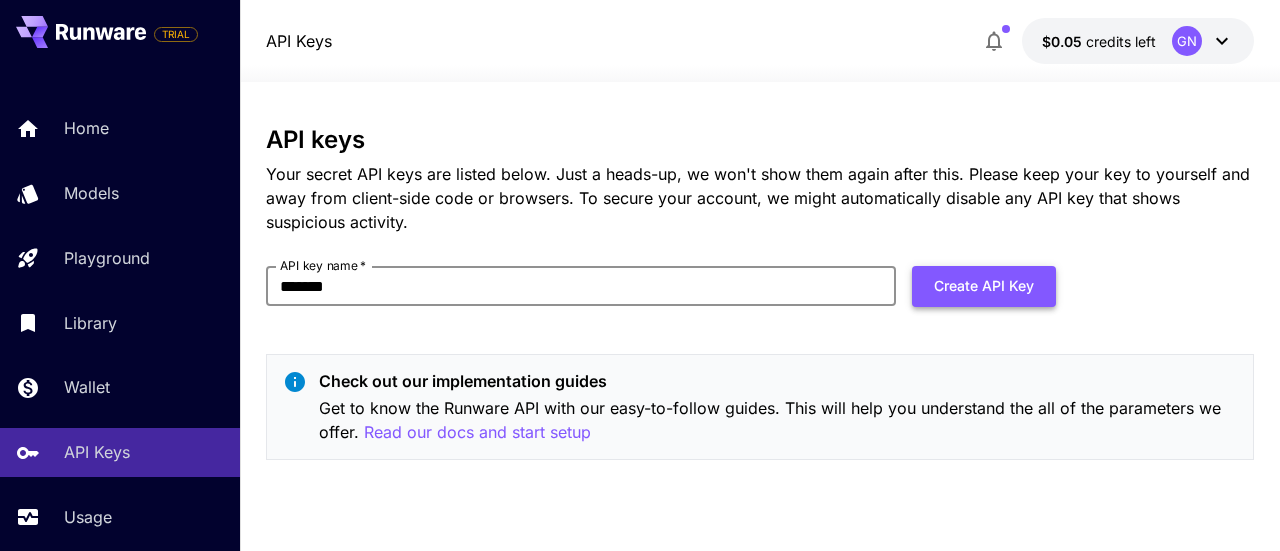 click on "Create API Key" at bounding box center [984, 286] 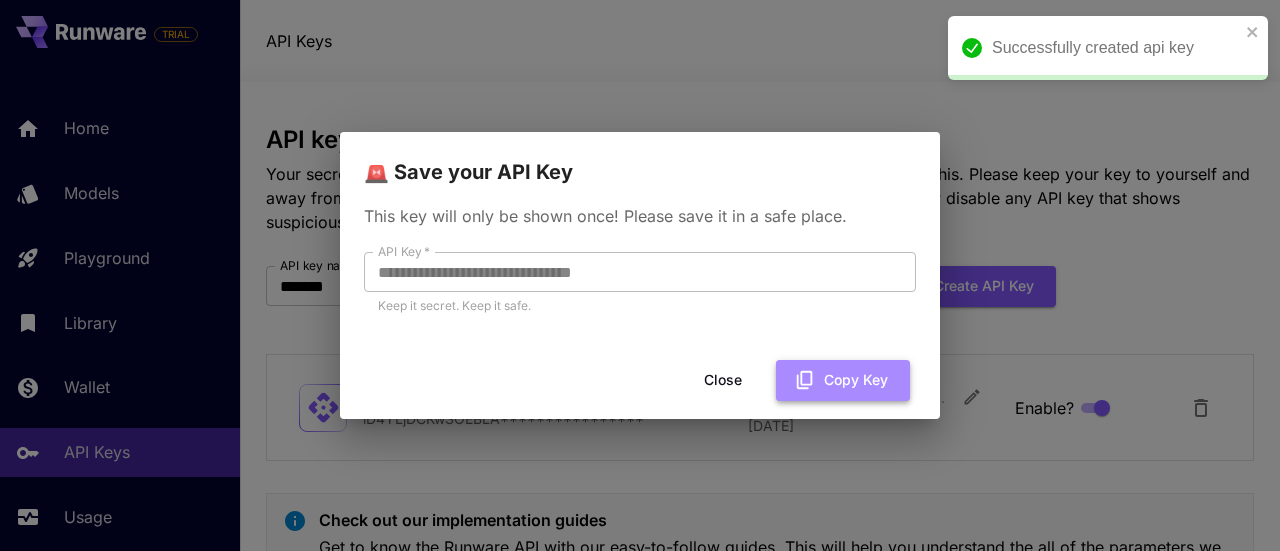 click on "Copy Key" at bounding box center [843, 380] 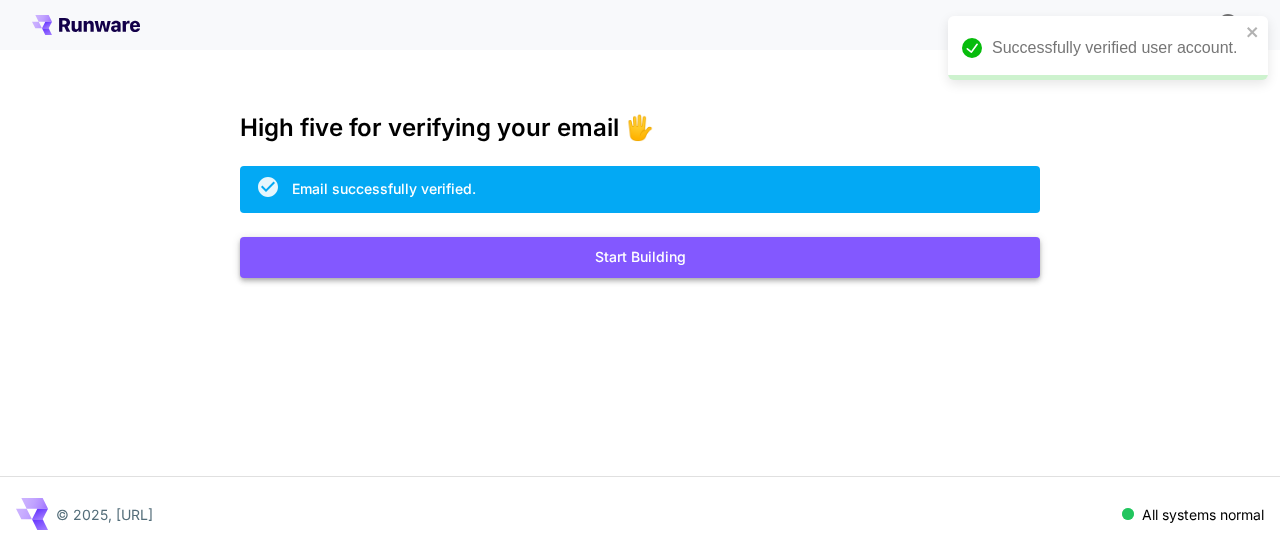 scroll, scrollTop: 0, scrollLeft: 0, axis: both 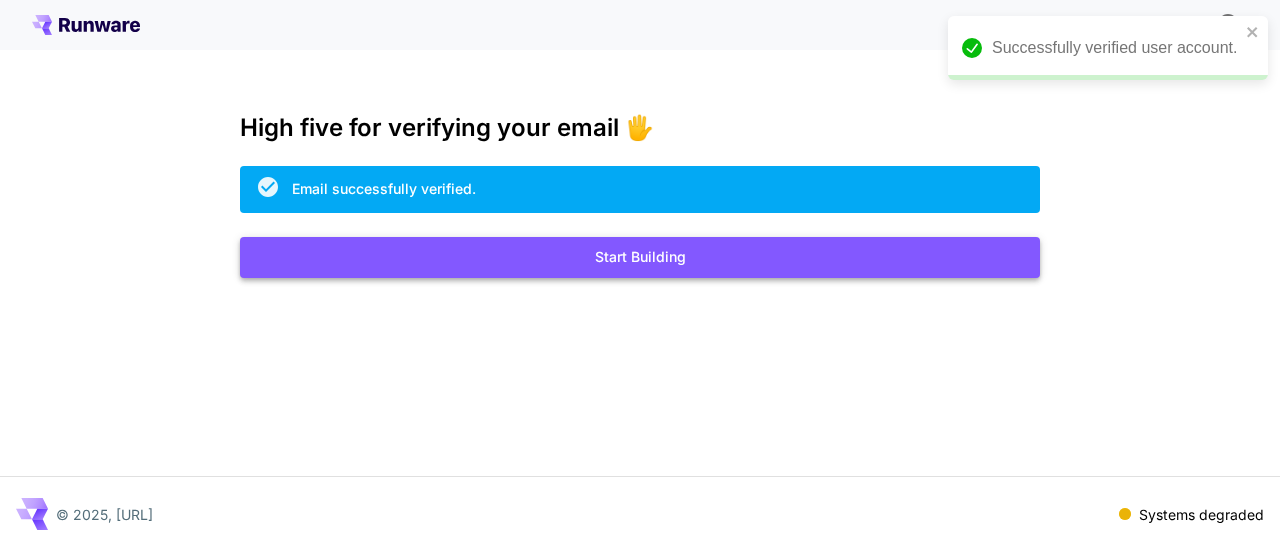 click on "Start Building" at bounding box center [640, 257] 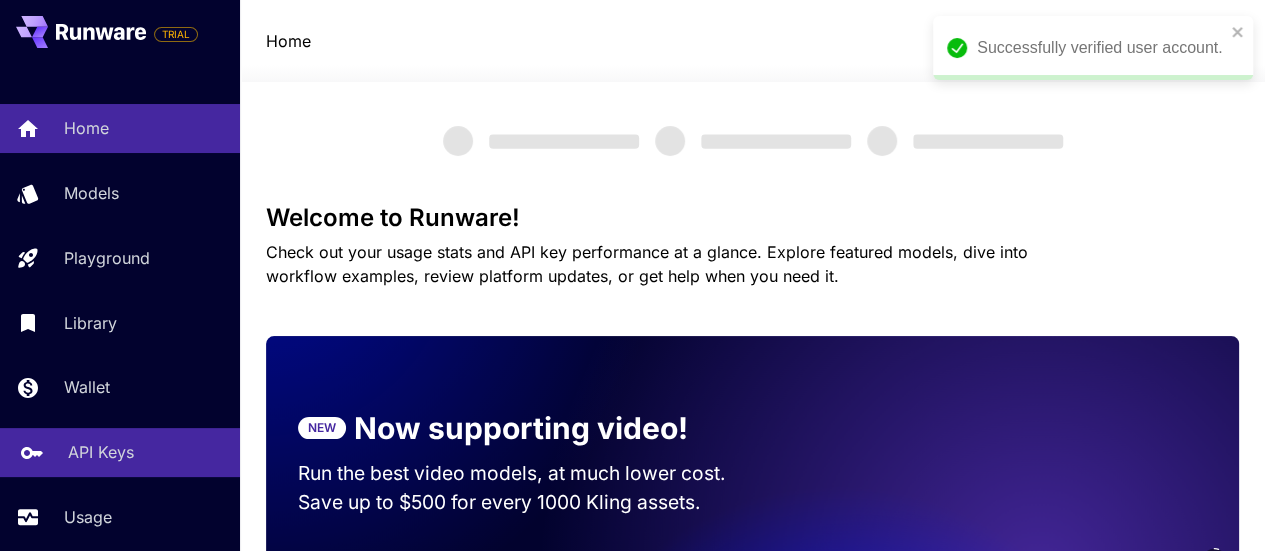 click on "API Keys" at bounding box center [101, 452] 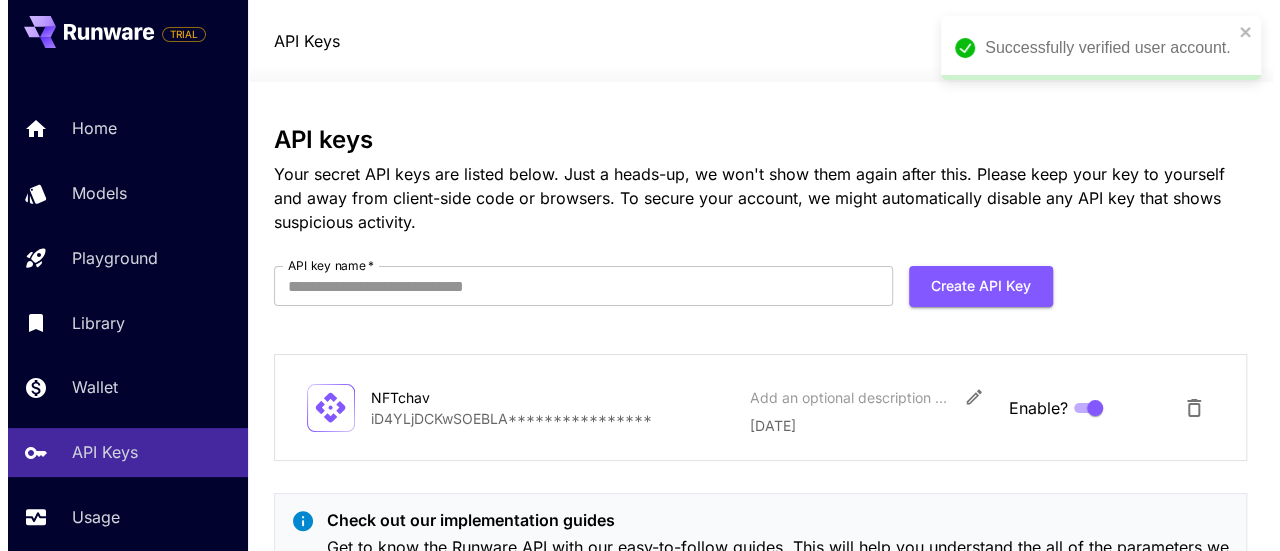 scroll, scrollTop: 100, scrollLeft: 0, axis: vertical 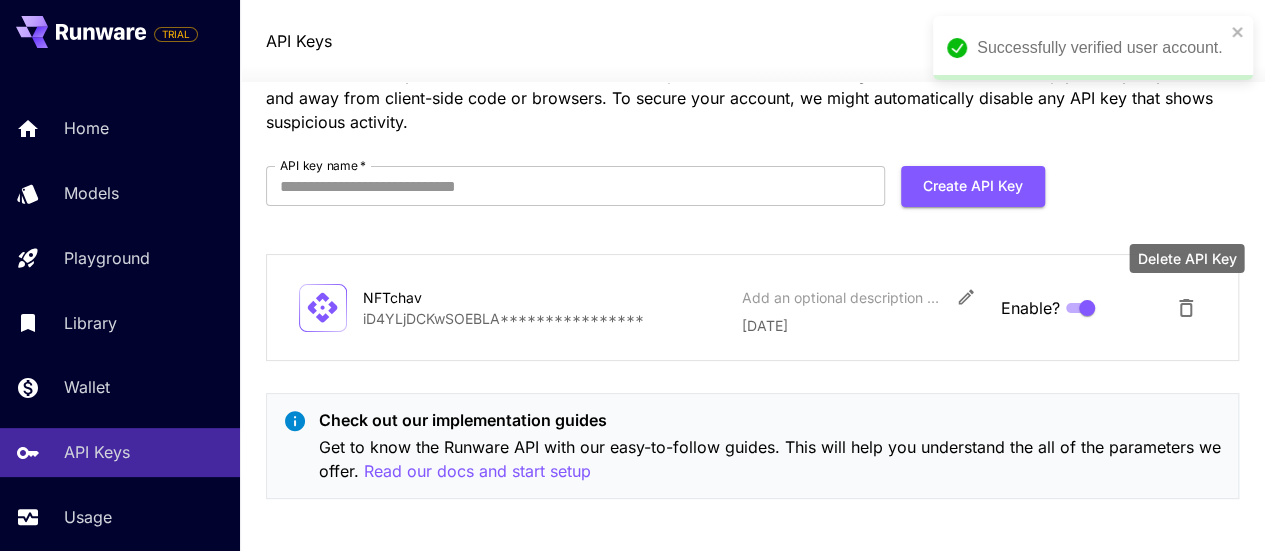 click 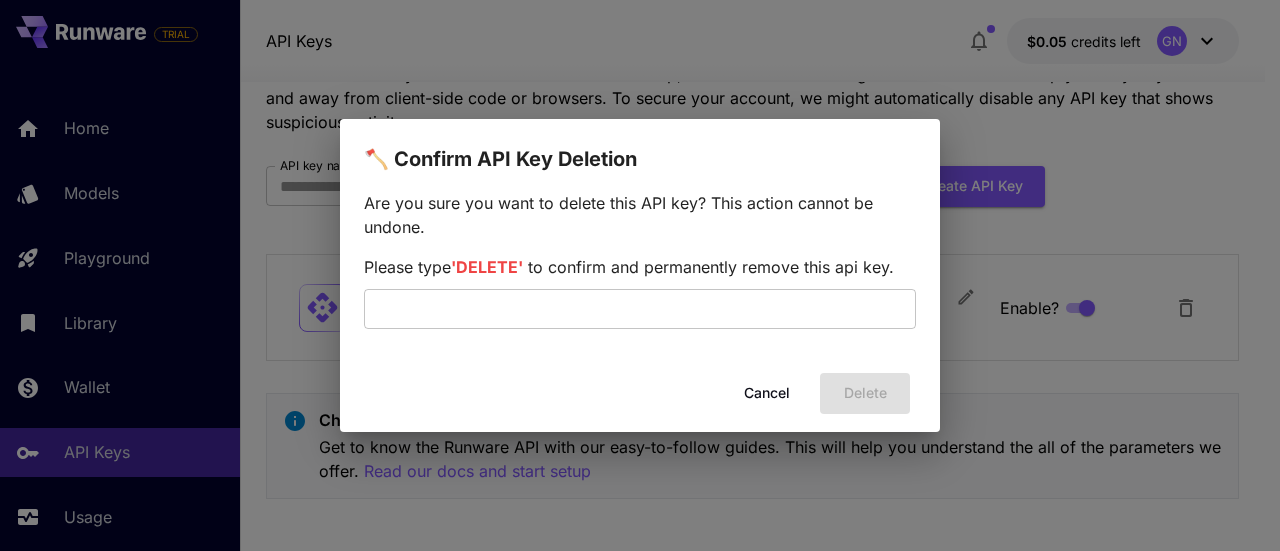 click on "Cancel" at bounding box center (767, 393) 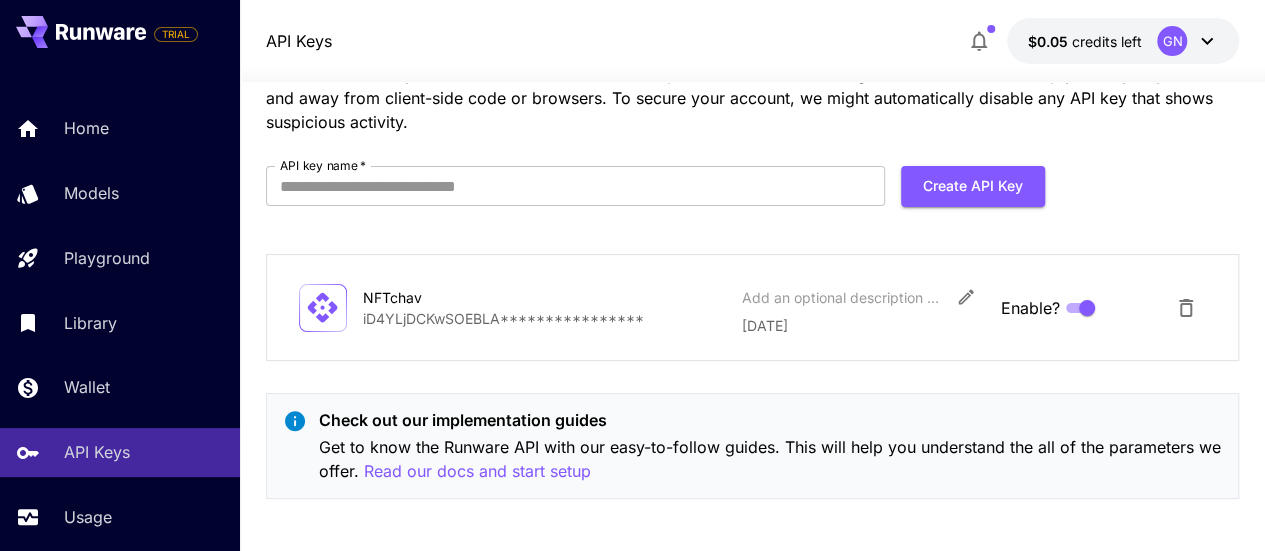 click on "NFTchav" at bounding box center [544, 297] 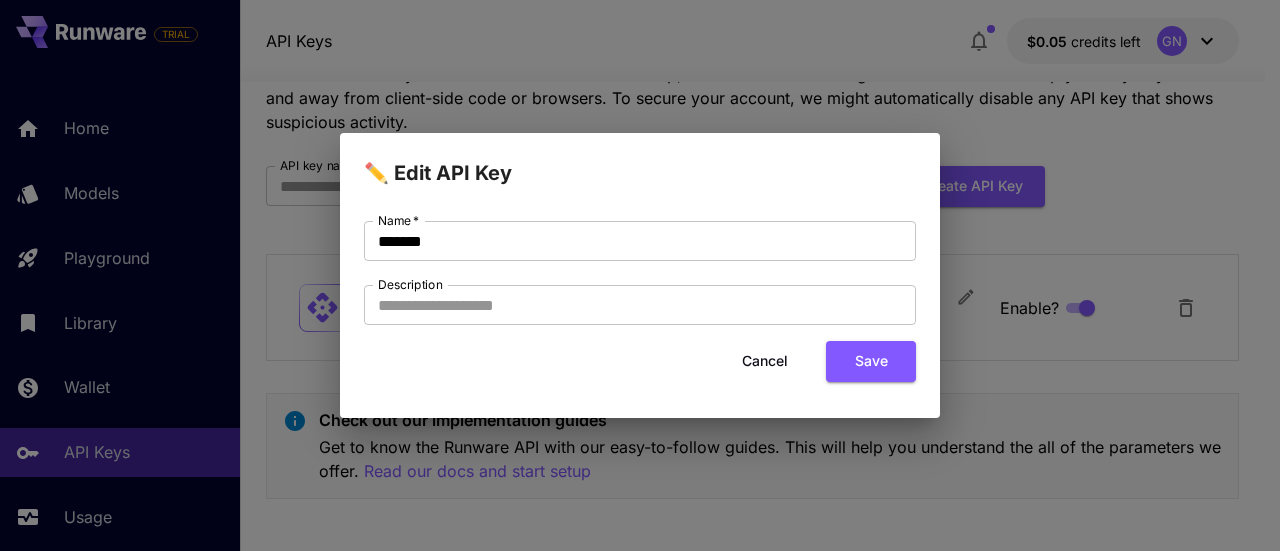 drag, startPoint x: 759, startPoint y: 358, endPoint x: 1000, endPoint y: 361, distance: 241.01868 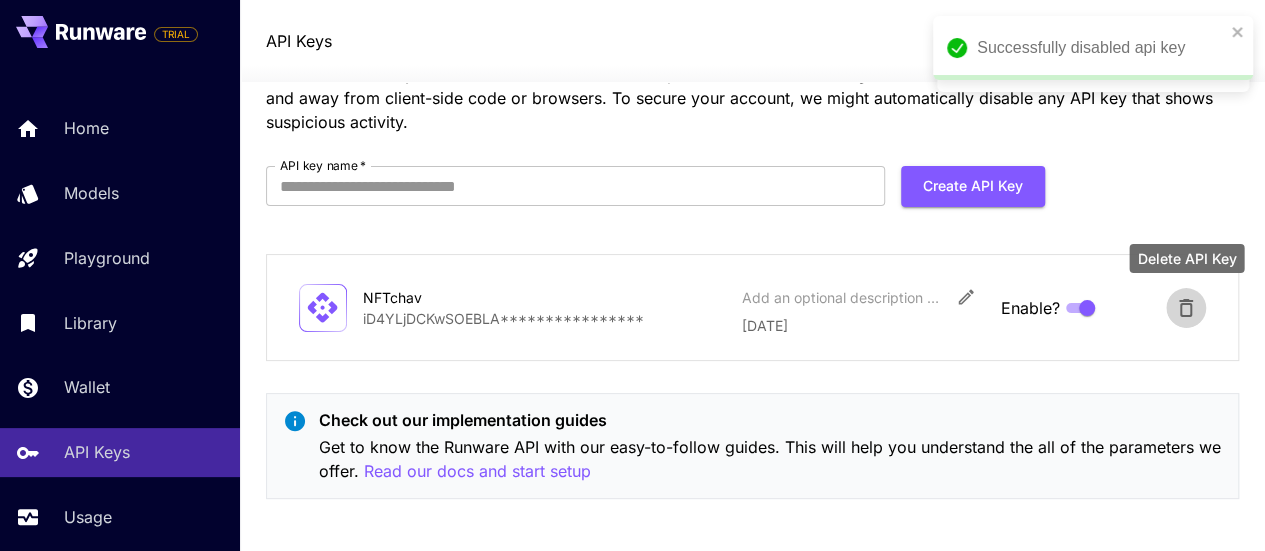 click 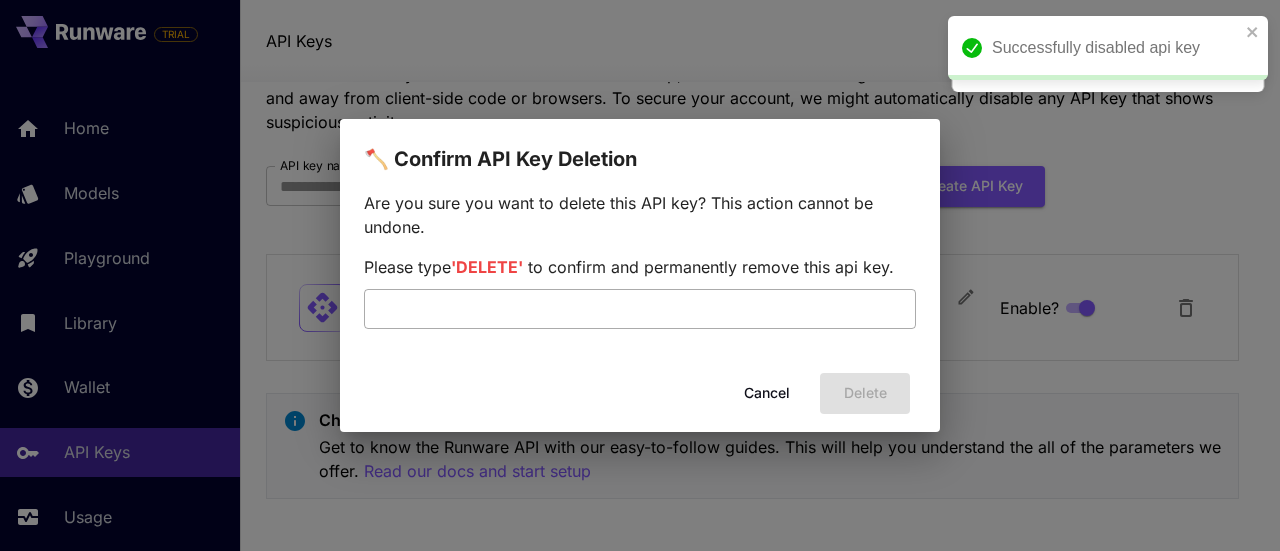 click at bounding box center [640, 309] 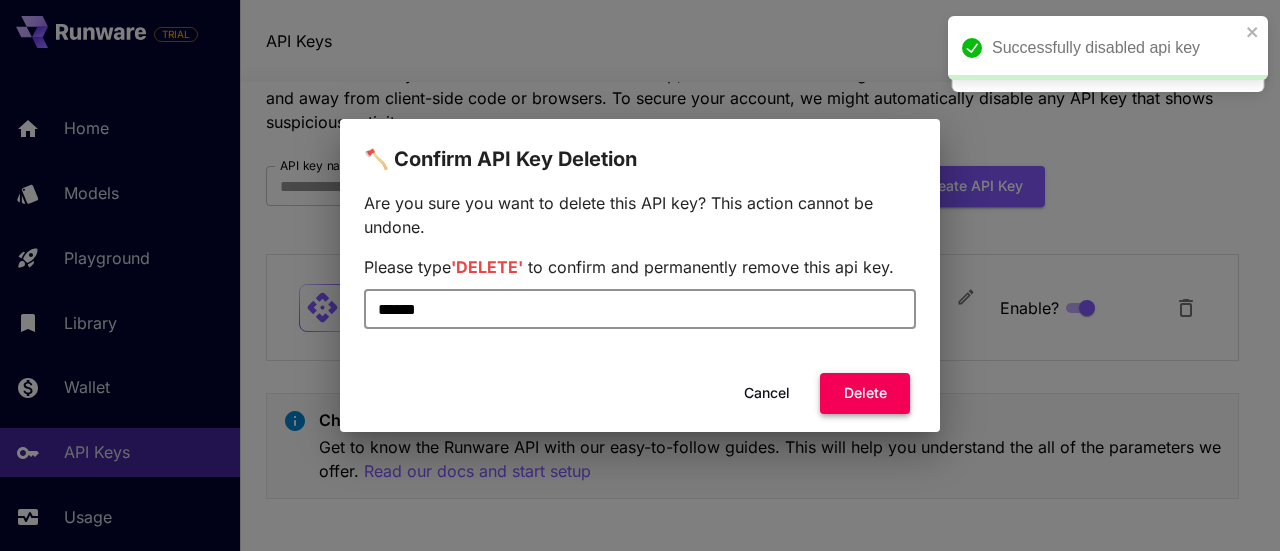 type on "******" 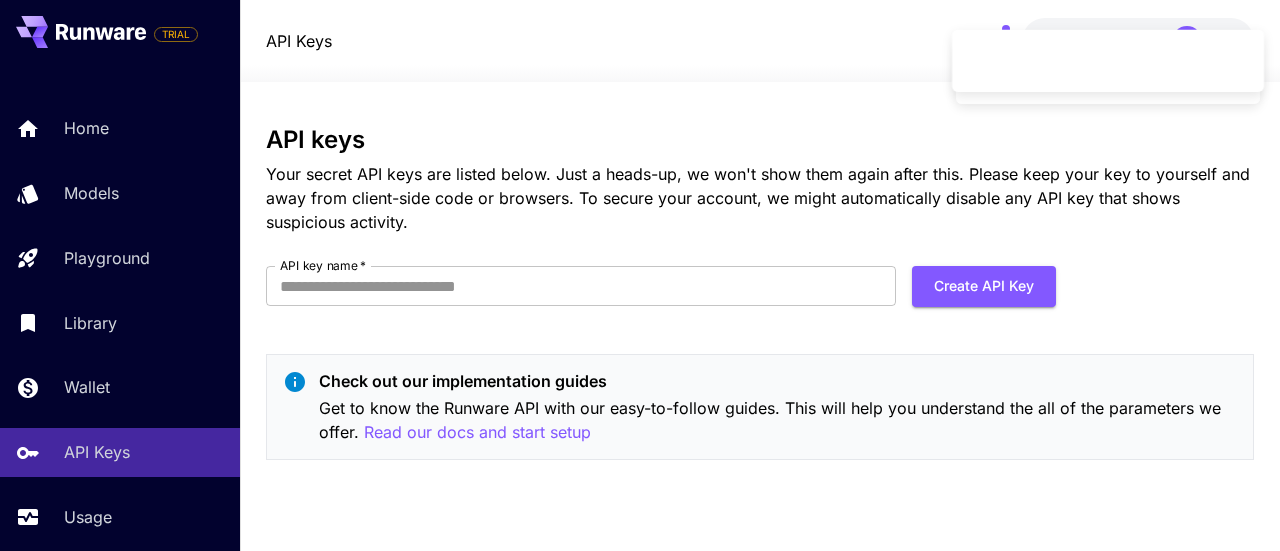 scroll, scrollTop: 0, scrollLeft: 0, axis: both 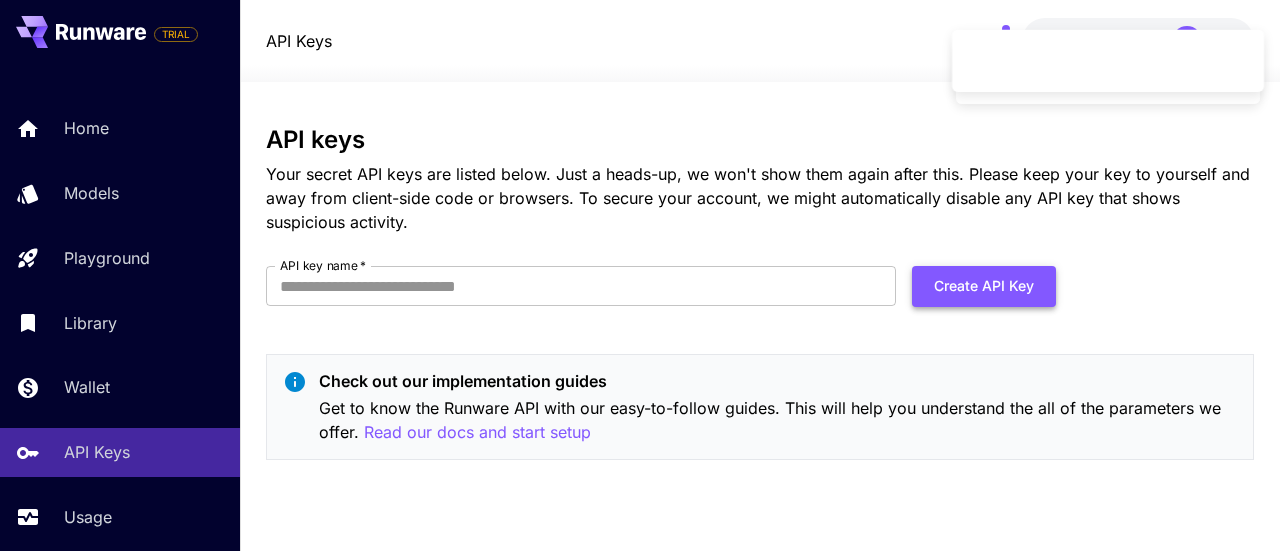 click on "Create API Key" at bounding box center [984, 286] 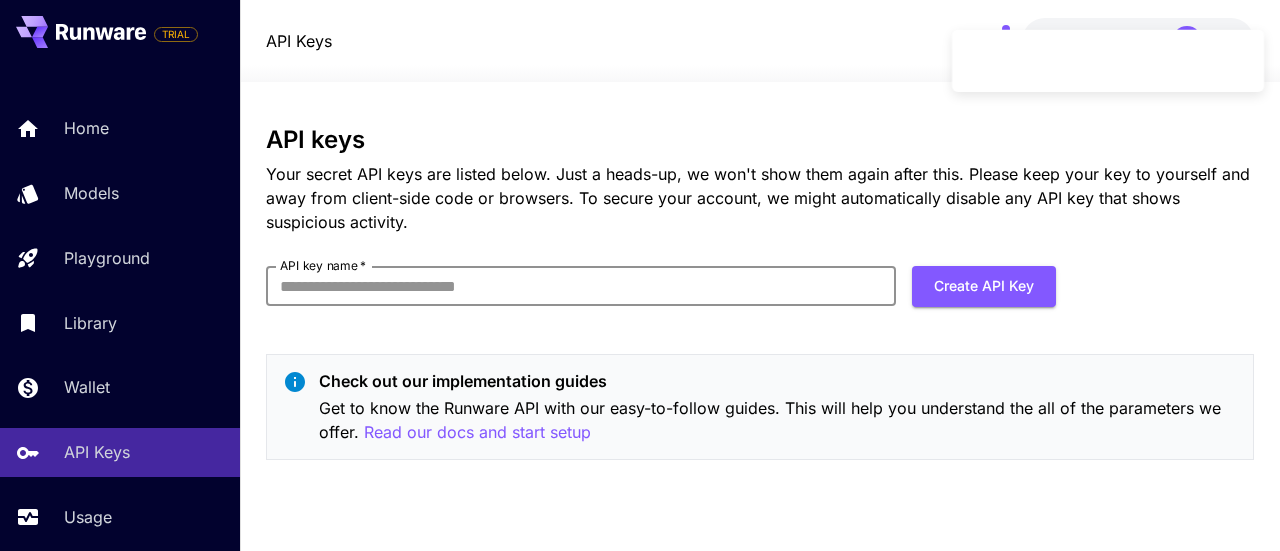 click on "API key name   *" at bounding box center (581, 286) 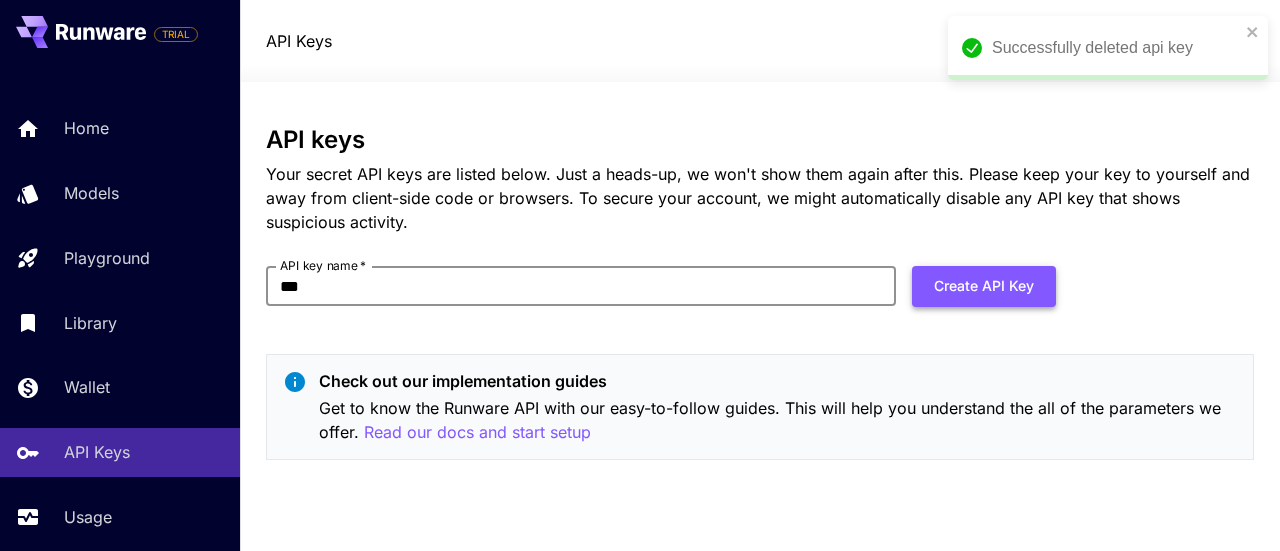 type on "***" 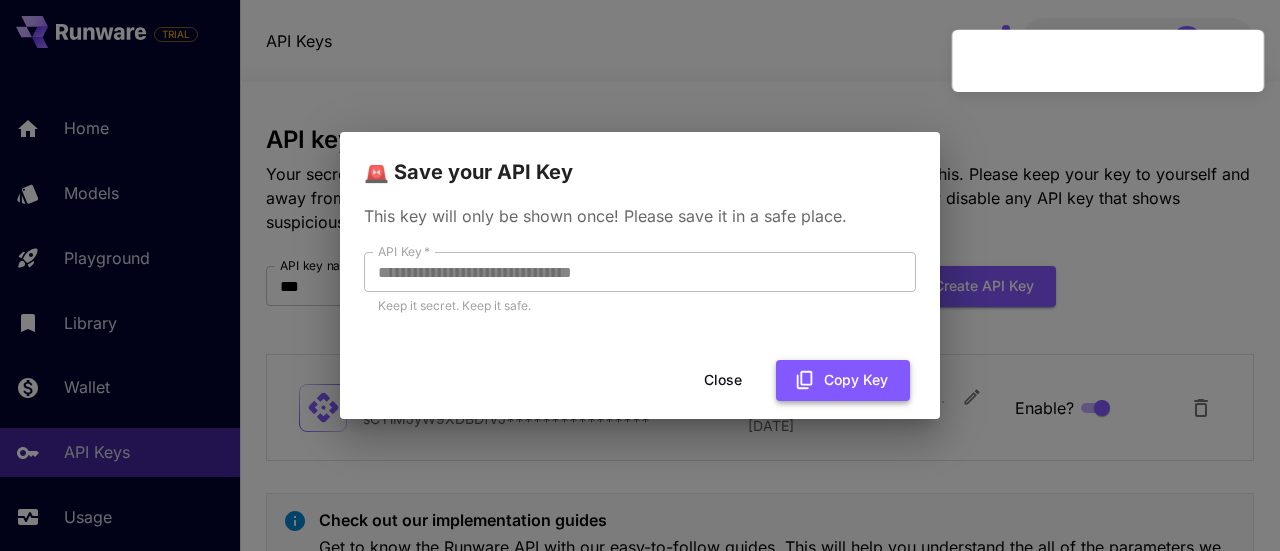 click on "Copy Key" at bounding box center (843, 380) 